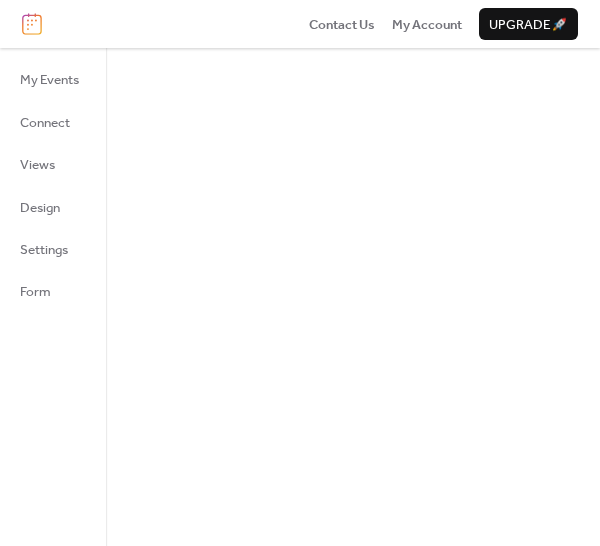 scroll, scrollTop: 0, scrollLeft: 0, axis: both 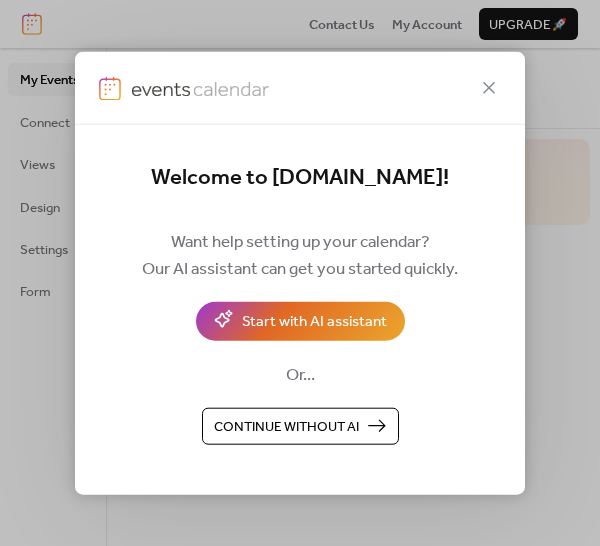 click on "Continue without AI" at bounding box center (286, 427) 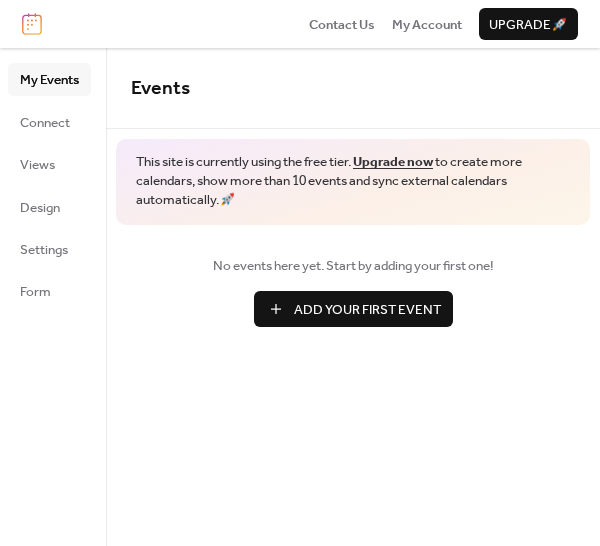 click on "Add Your First Event" at bounding box center (367, 310) 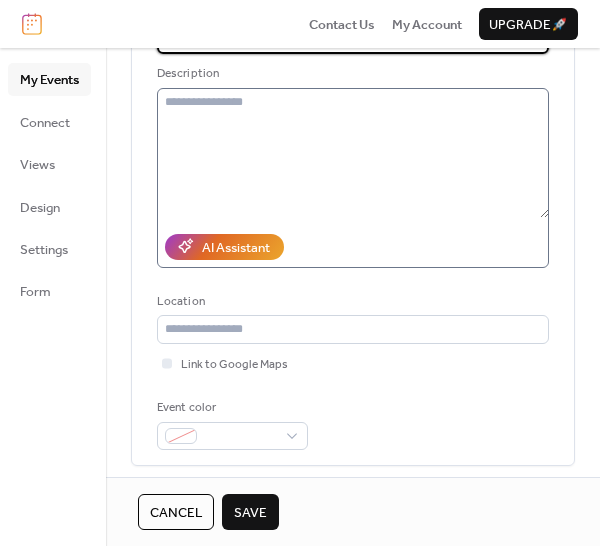 scroll, scrollTop: 187, scrollLeft: 0, axis: vertical 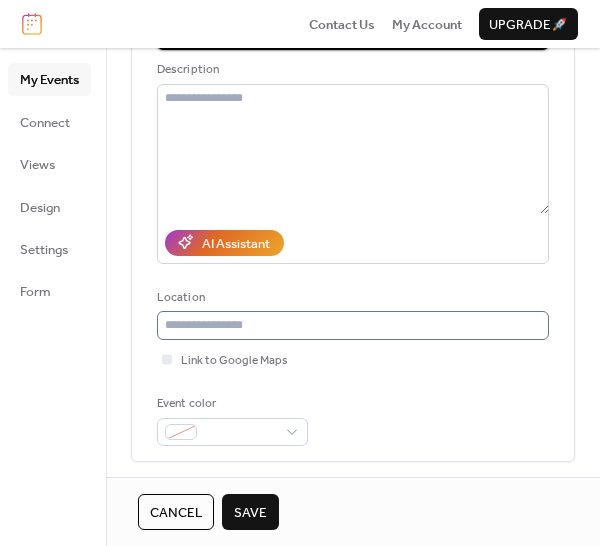 type on "**********" 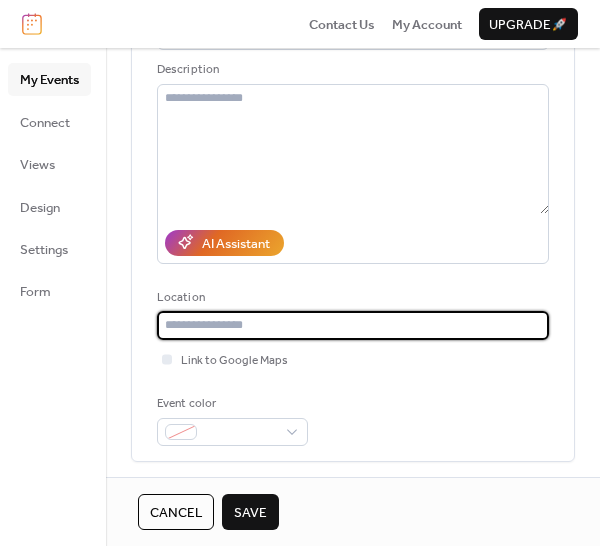 click at bounding box center (353, 325) 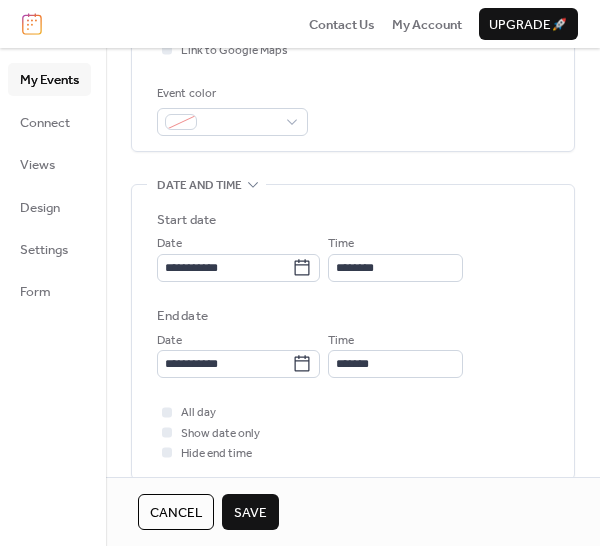 scroll, scrollTop: 508, scrollLeft: 0, axis: vertical 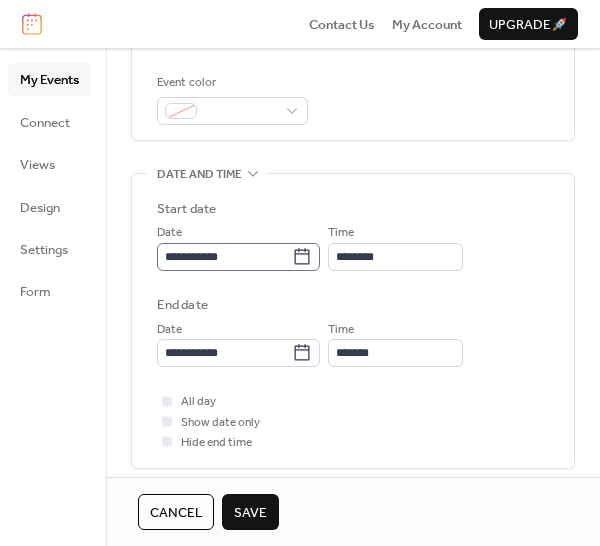 type on "*******" 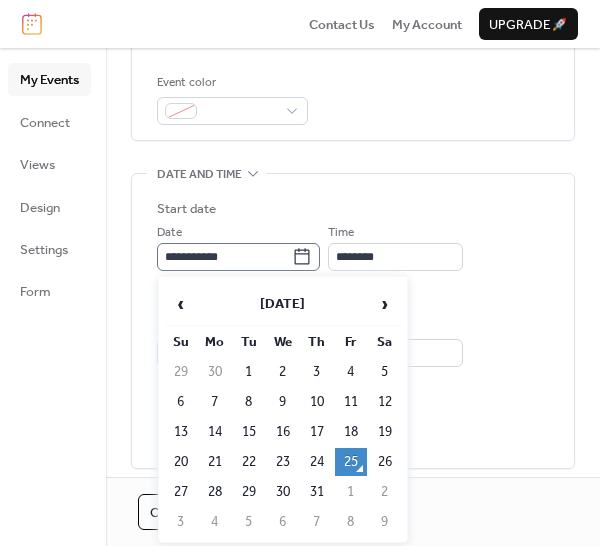 click 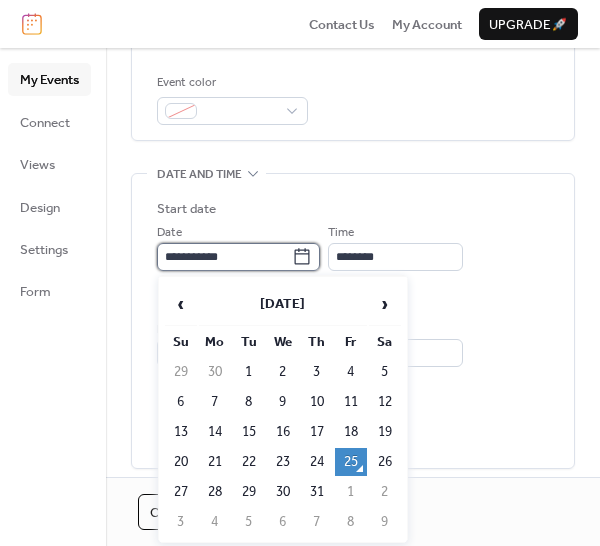 click on "**********" at bounding box center [224, 257] 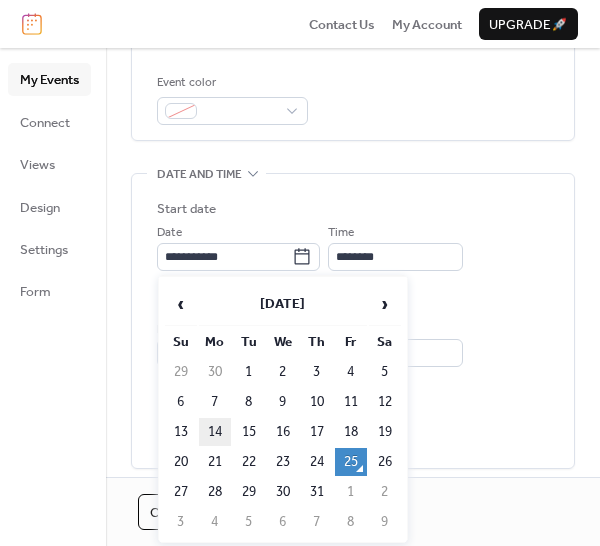 click on "14" at bounding box center (215, 432) 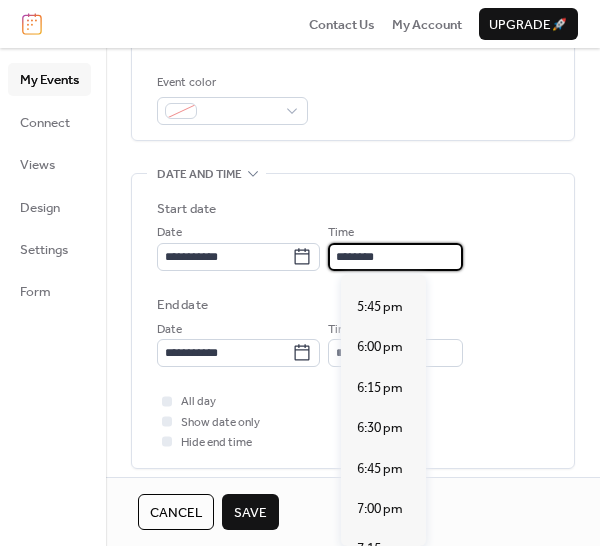 scroll, scrollTop: 2893, scrollLeft: 0, axis: vertical 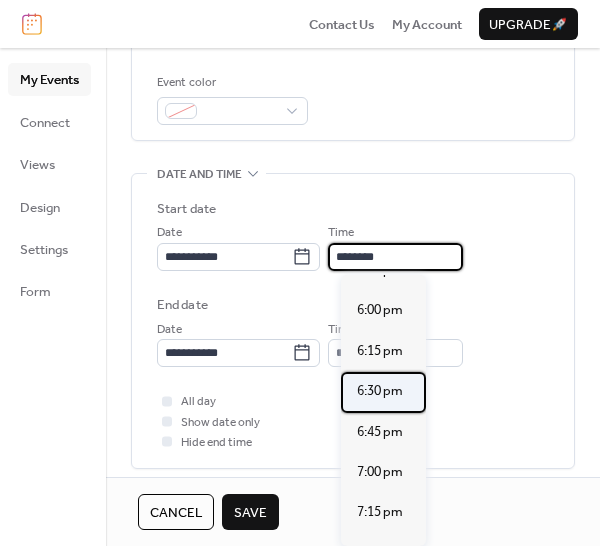 click on "6:30 pm" at bounding box center [380, 391] 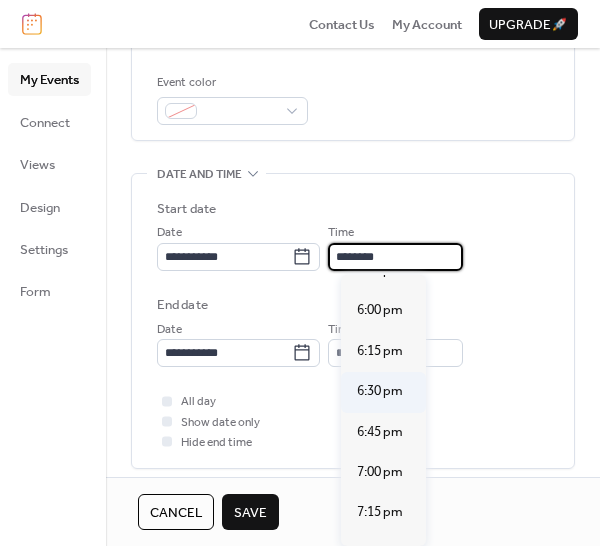 type on "*******" 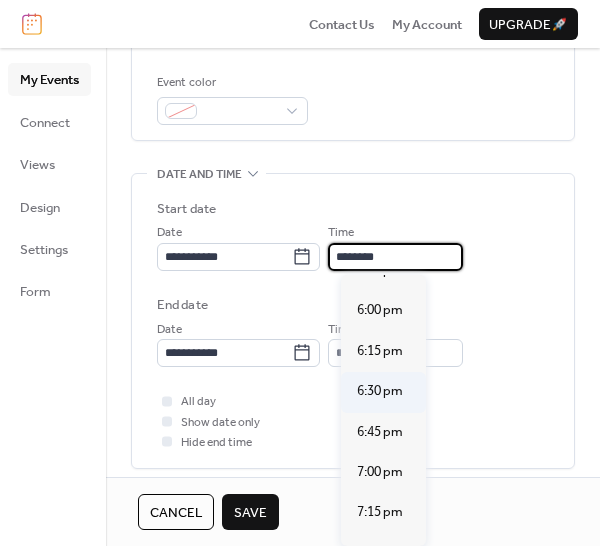 type on "*******" 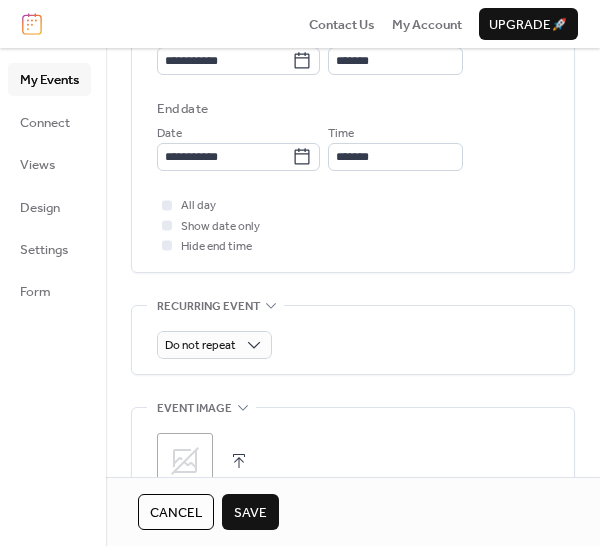 scroll, scrollTop: 714, scrollLeft: 0, axis: vertical 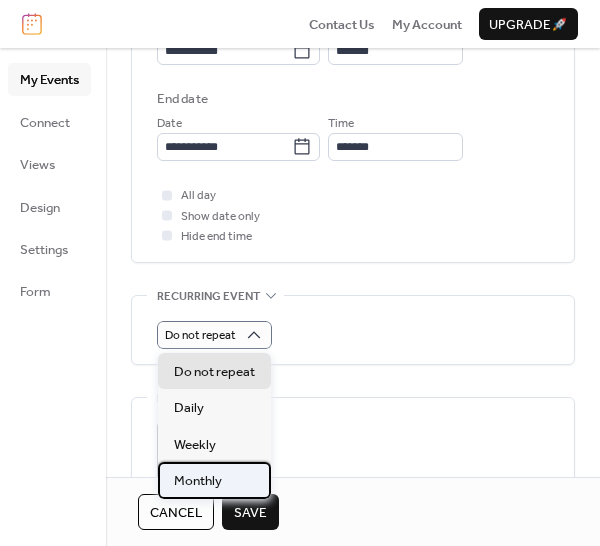 click on "Monthly" at bounding box center (198, 481) 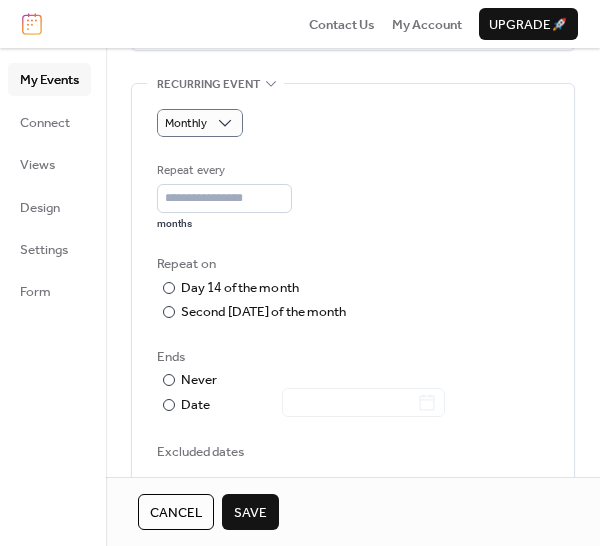 scroll, scrollTop: 937, scrollLeft: 0, axis: vertical 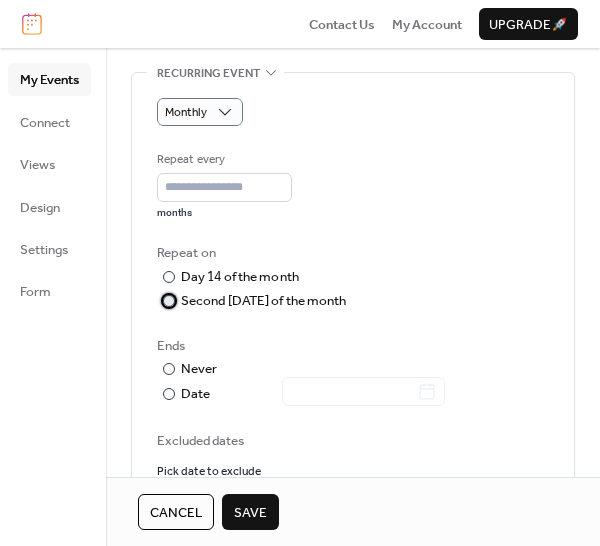 click at bounding box center (169, 301) 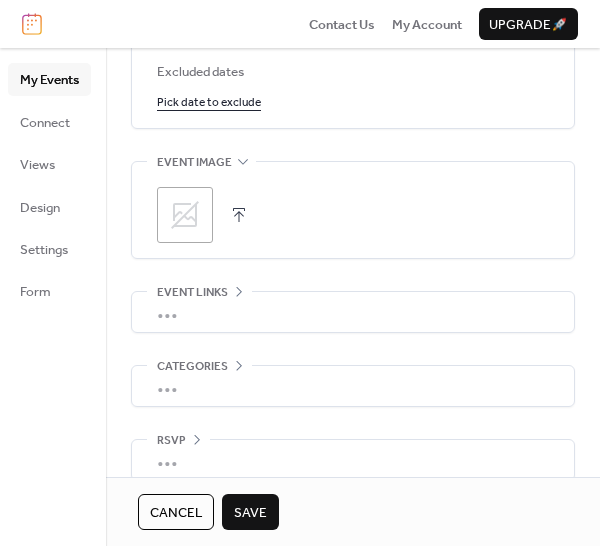 scroll, scrollTop: 1312, scrollLeft: 0, axis: vertical 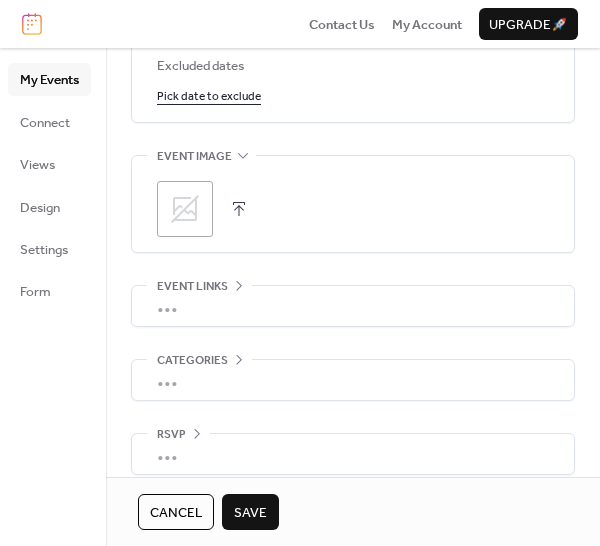 click 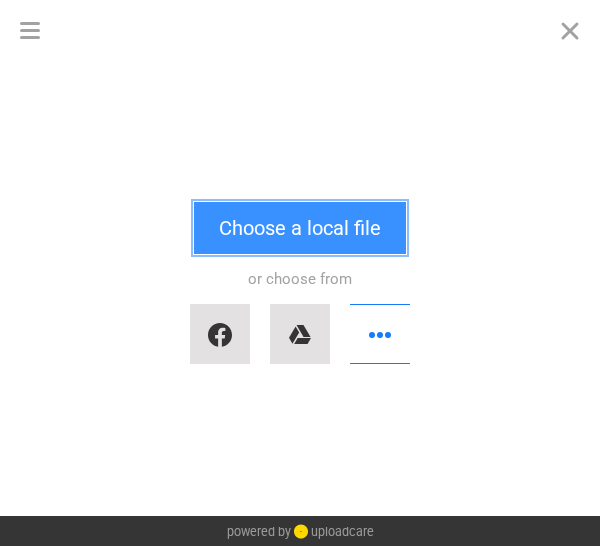 click on "Choose a local file" at bounding box center [300, 228] 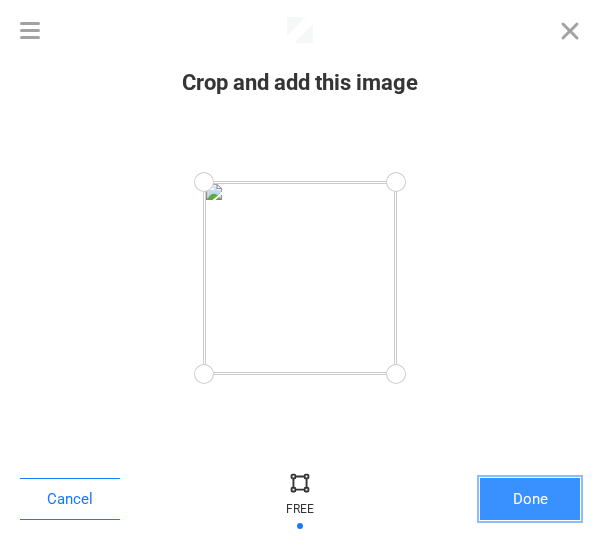 click on "Done" at bounding box center (530, 499) 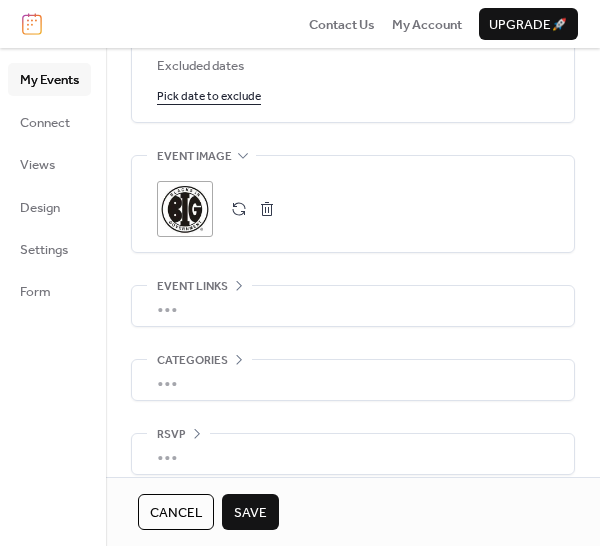 click on "Save" at bounding box center [250, 513] 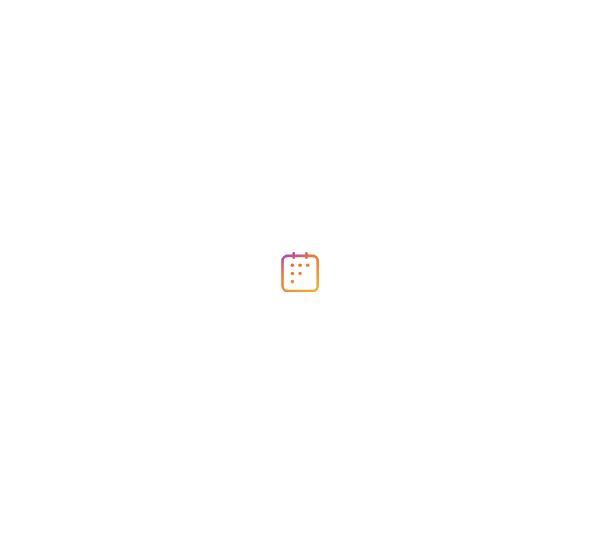 scroll, scrollTop: 0, scrollLeft: 0, axis: both 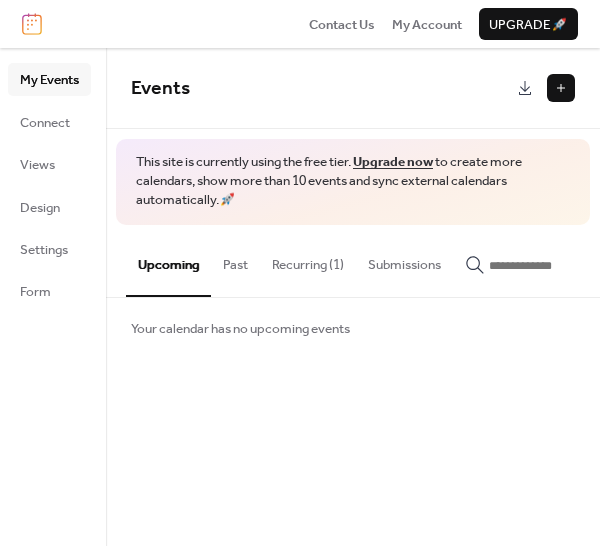 click at bounding box center [561, 88] 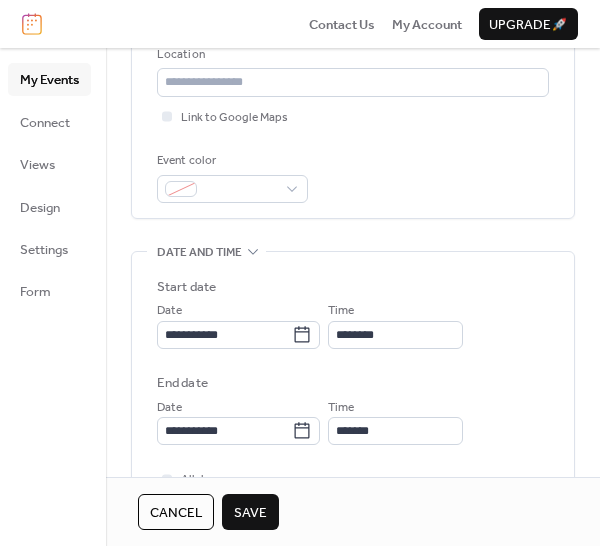 scroll, scrollTop: 432, scrollLeft: 0, axis: vertical 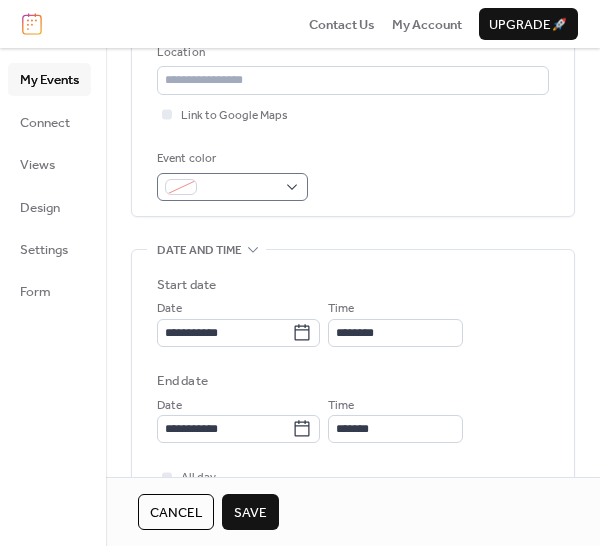 type on "**********" 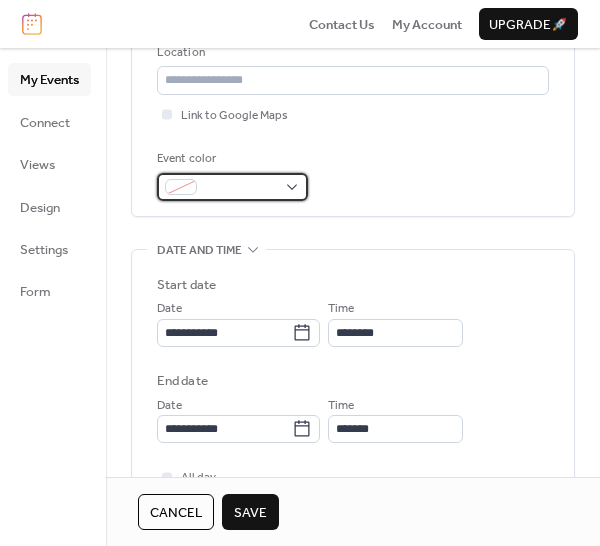 click at bounding box center [232, 187] 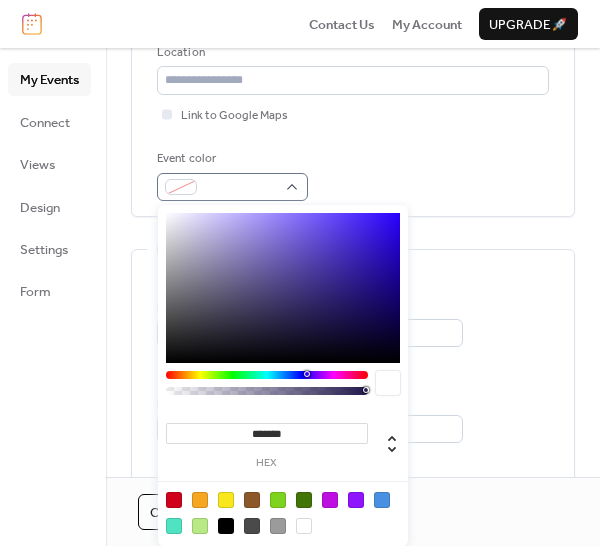type on "*******" 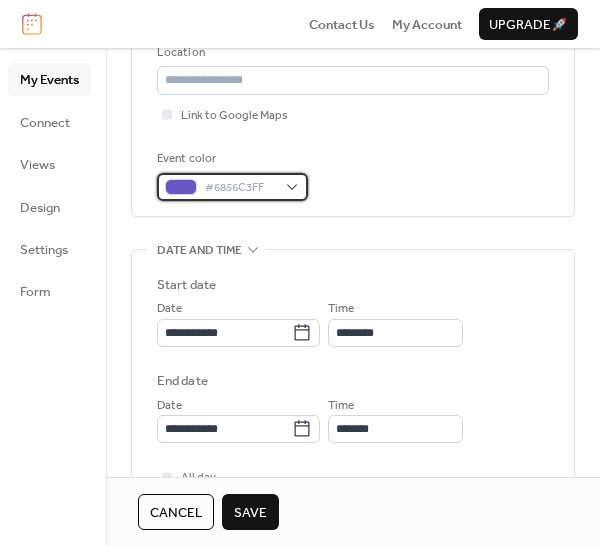 click on "#6856C3FF" at bounding box center [232, 187] 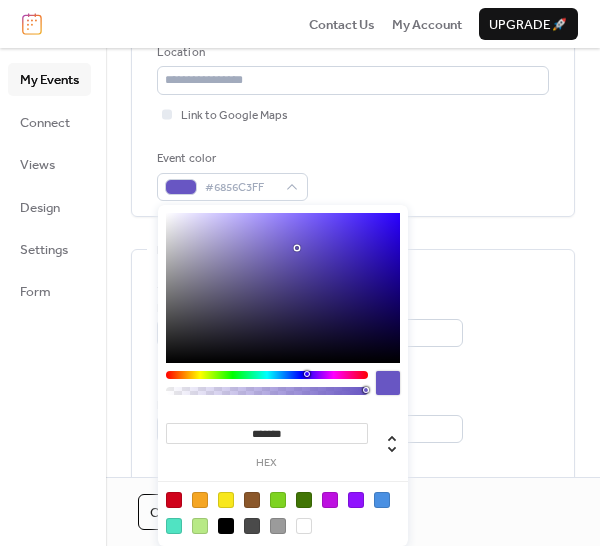 click at bounding box center [297, 248] 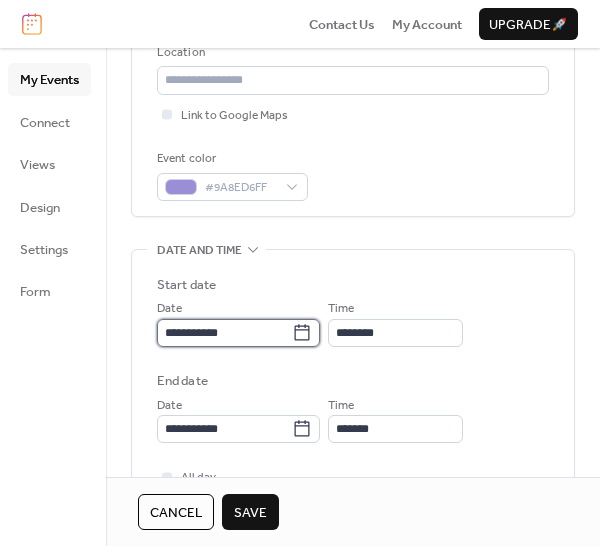 click on "**********" at bounding box center (224, 333) 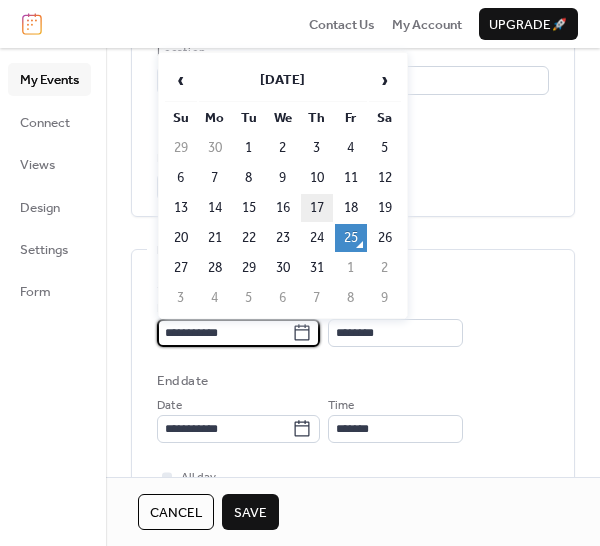 click on "17" at bounding box center [317, 208] 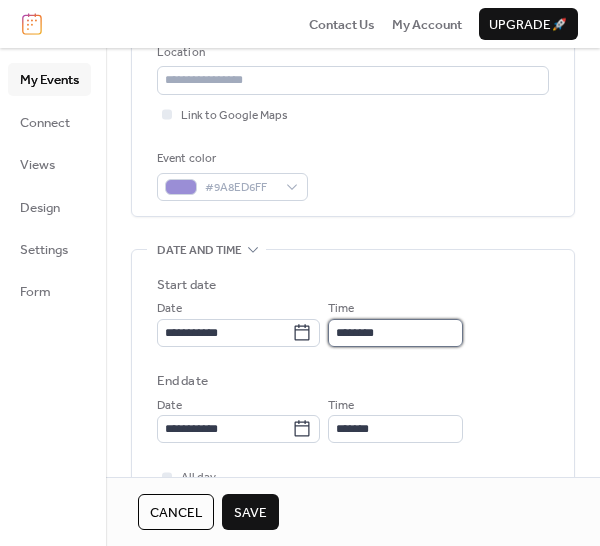 click on "********" at bounding box center [395, 333] 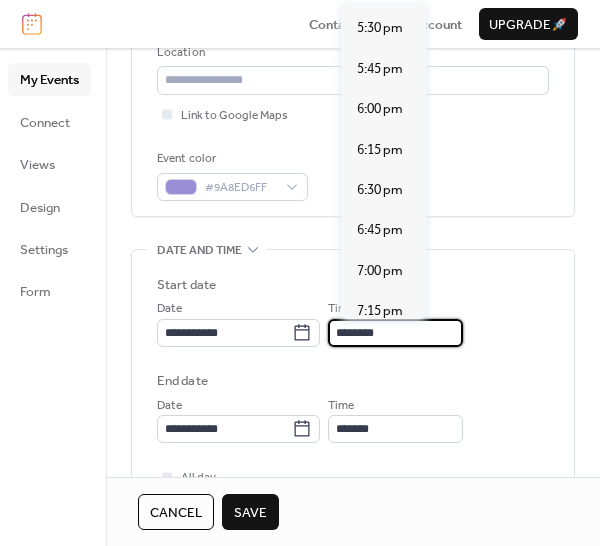 scroll, scrollTop: 2825, scrollLeft: 0, axis: vertical 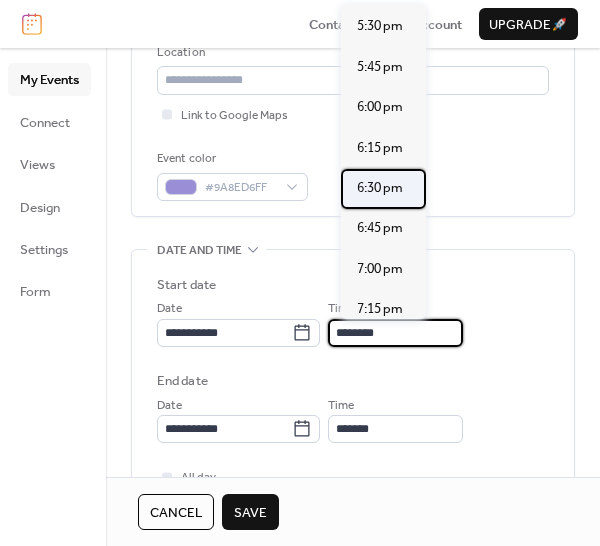 click on "6:30 pm" at bounding box center [380, 188] 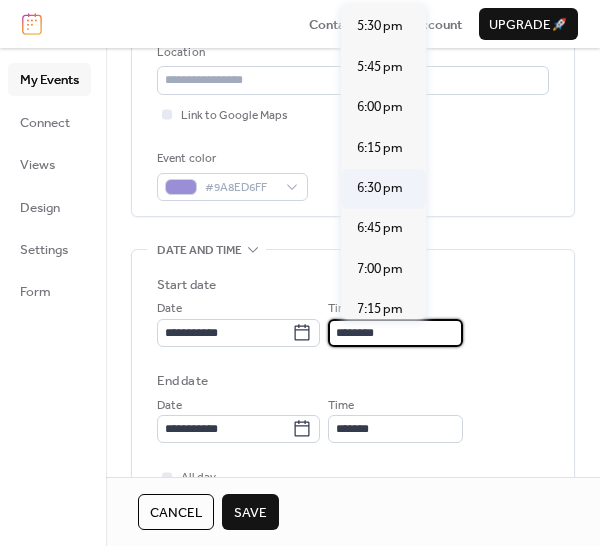type on "*******" 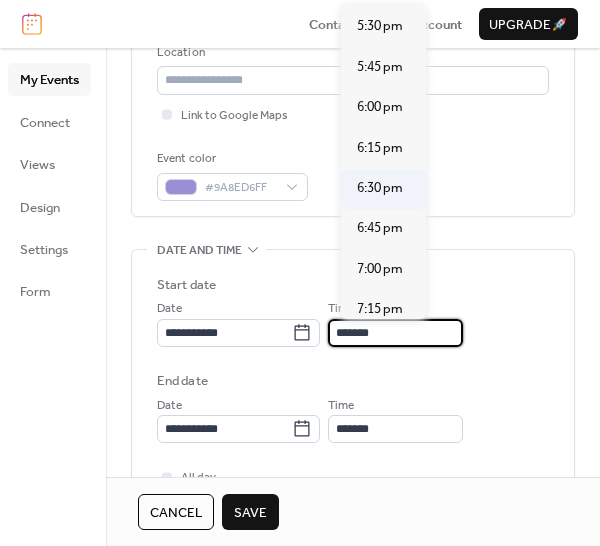 type on "*******" 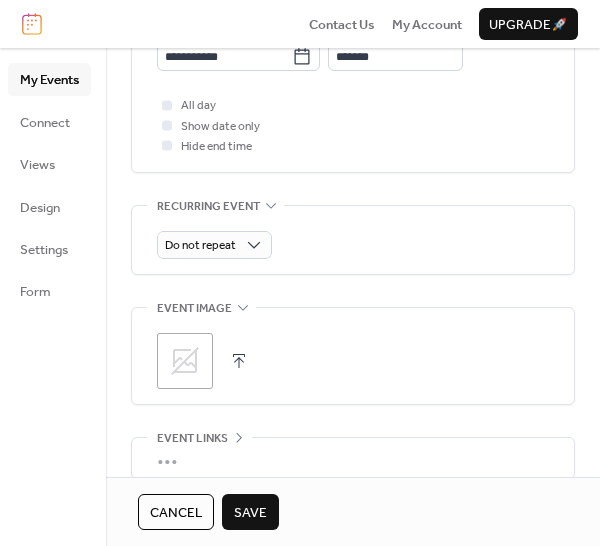 scroll, scrollTop: 807, scrollLeft: 0, axis: vertical 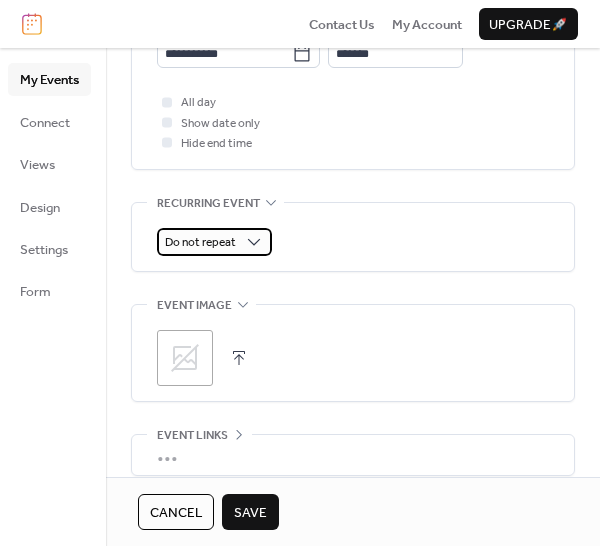 click on "Do not repeat" at bounding box center [200, 242] 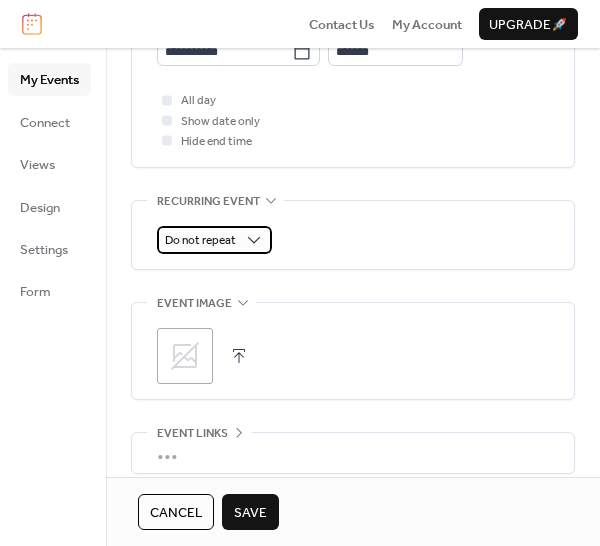 click 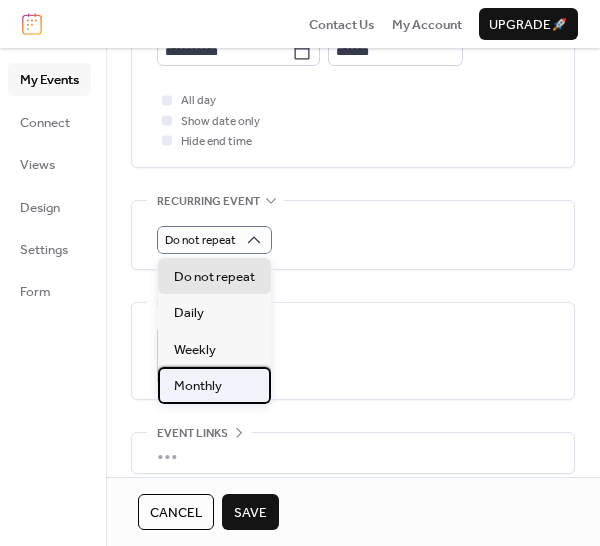click on "Monthly" at bounding box center [198, 386] 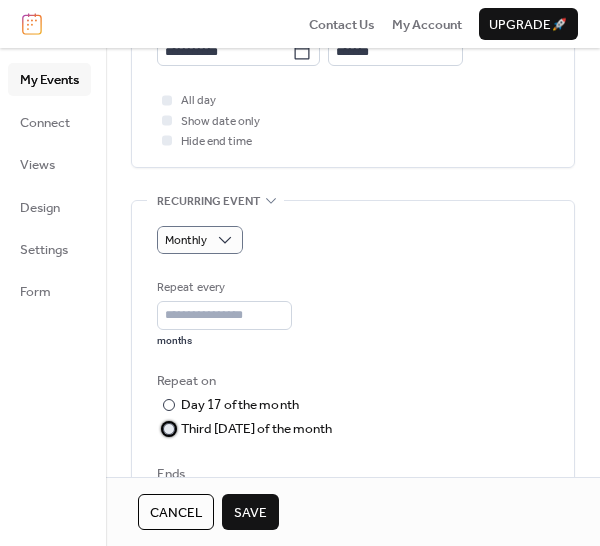click on "Third Thursday of the month" at bounding box center [257, 429] 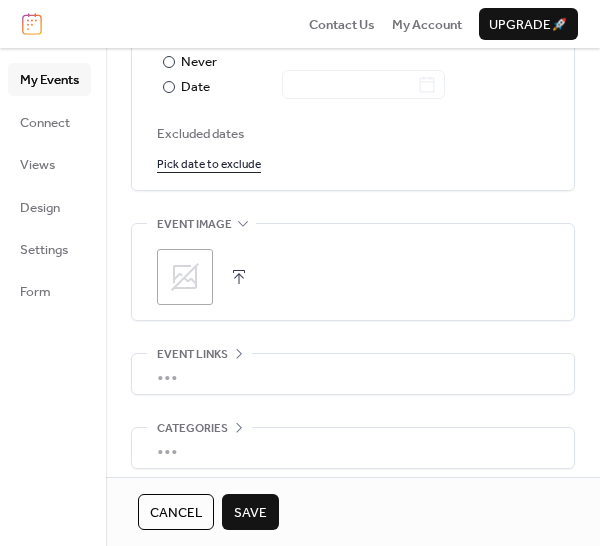 scroll, scrollTop: 1254, scrollLeft: 0, axis: vertical 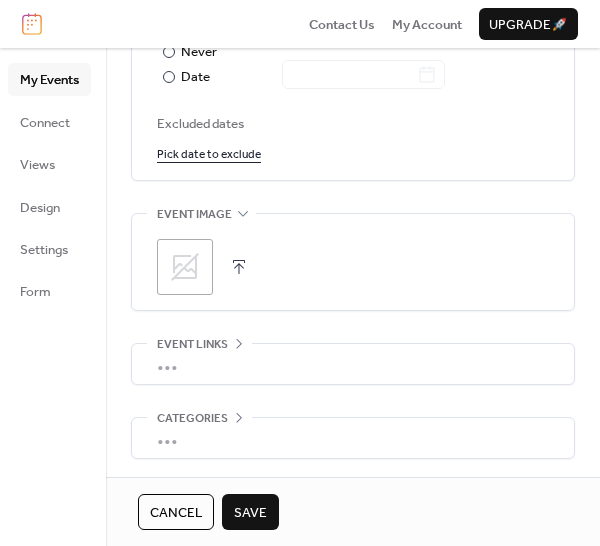 click 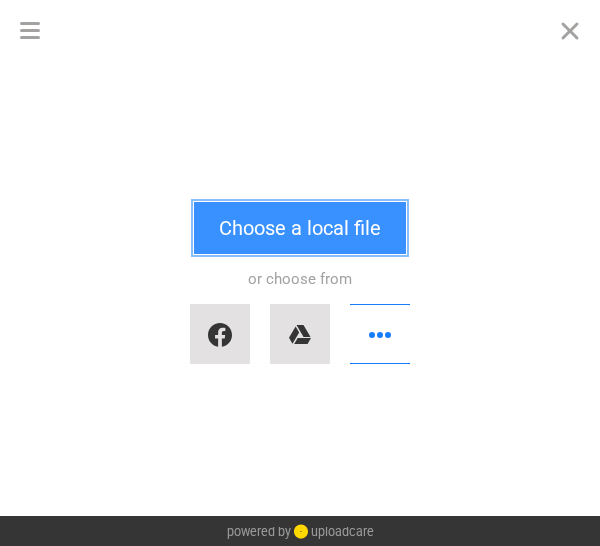 click on "Choose a local file" at bounding box center [300, 228] 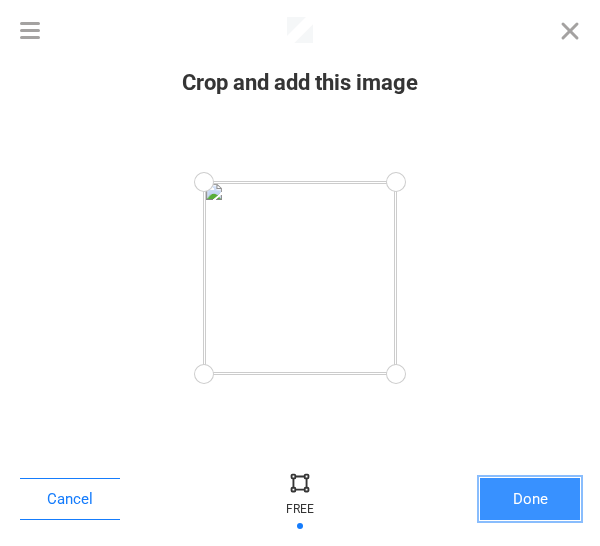 click on "Done" at bounding box center (530, 499) 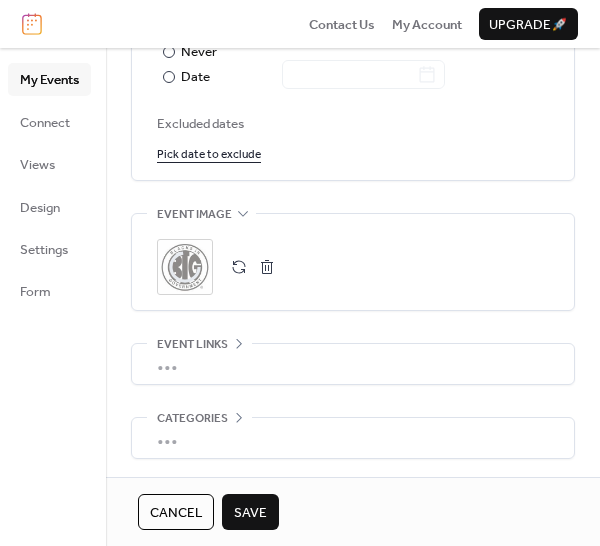 click on "Save" at bounding box center [250, 513] 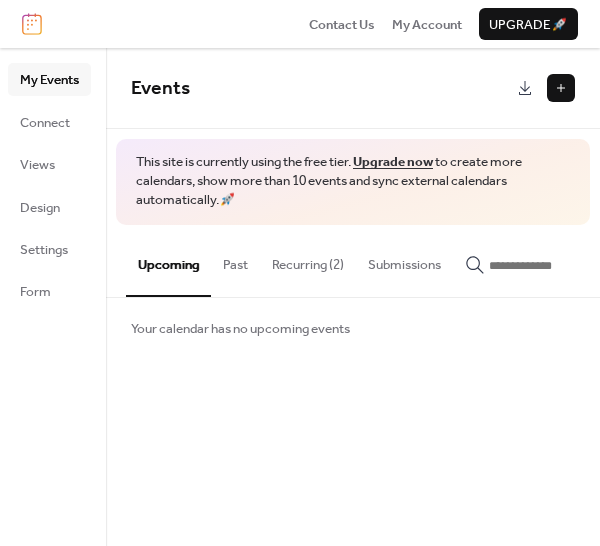 click at bounding box center (561, 88) 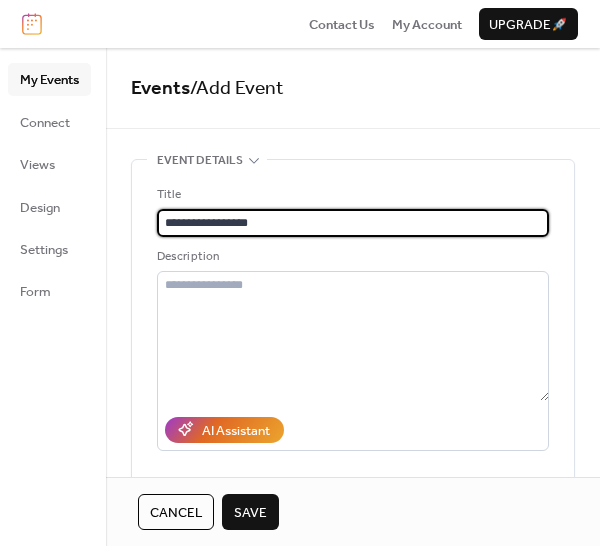 type on "**********" 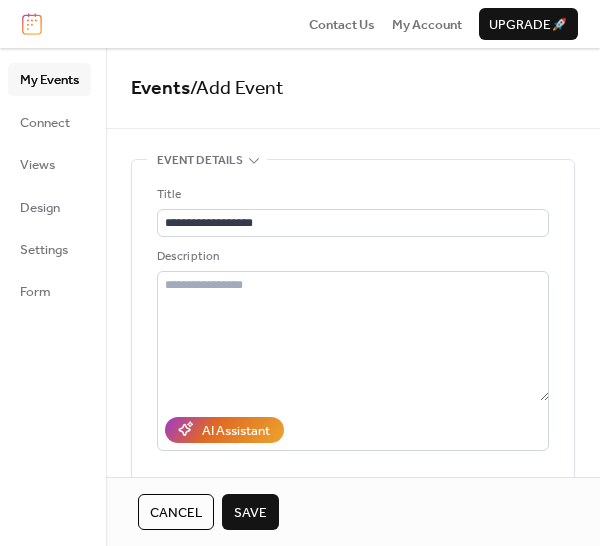 click on "Events  /  Add Event" at bounding box center [353, 89] 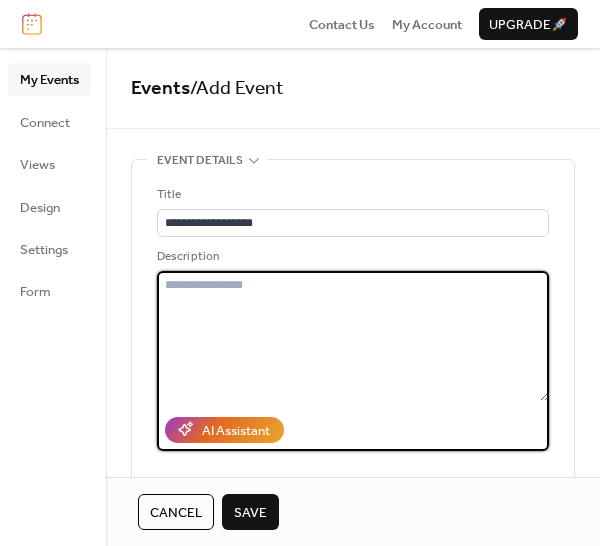click at bounding box center (353, 336) 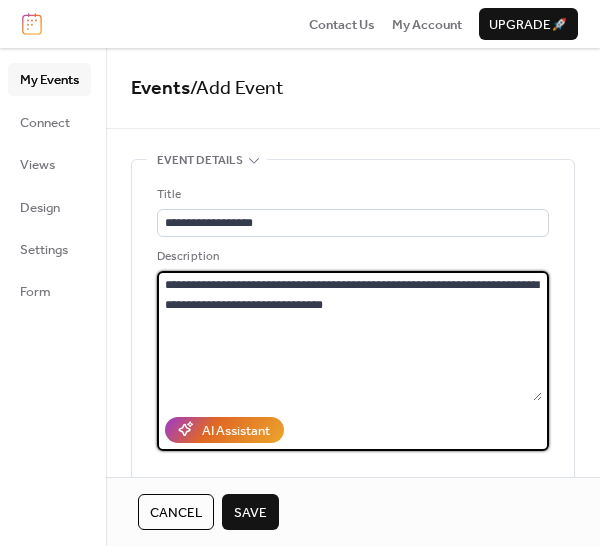 click on "**********" at bounding box center (349, 336) 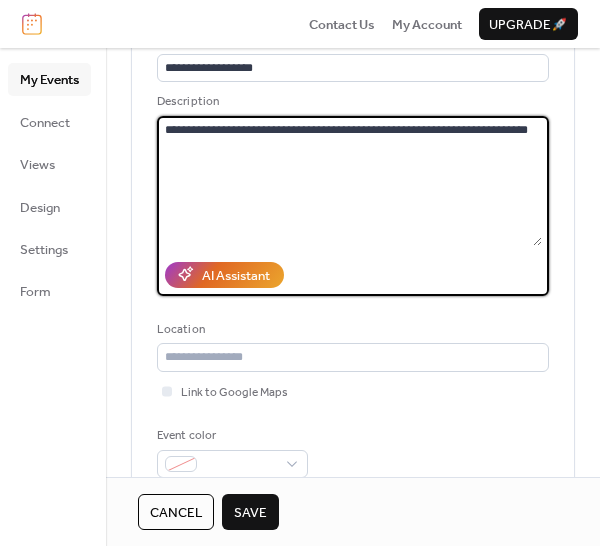 scroll, scrollTop: 189, scrollLeft: 0, axis: vertical 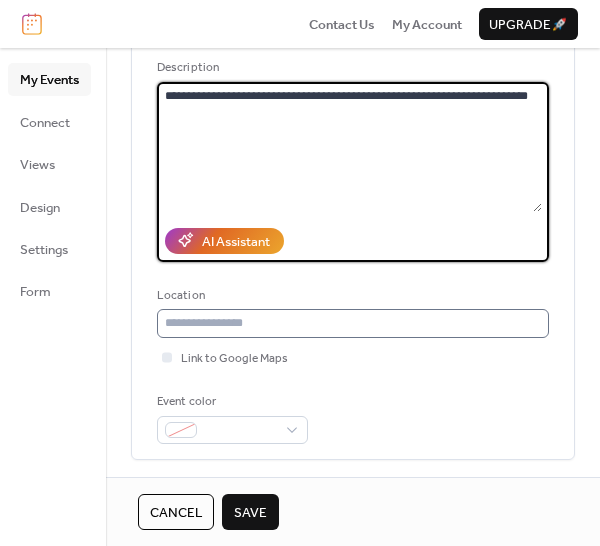 type on "**********" 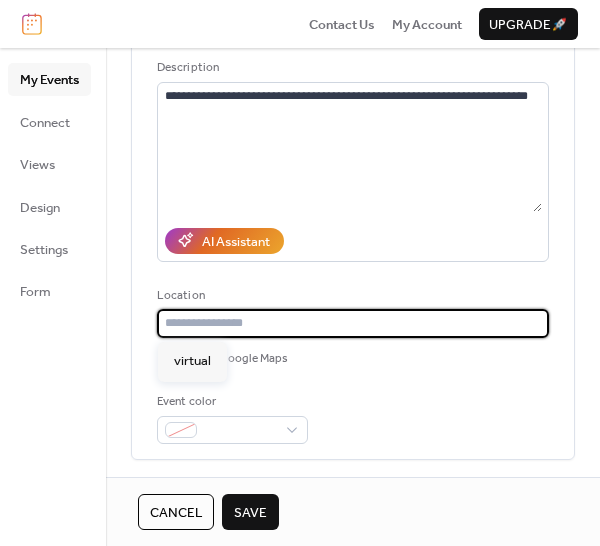 click at bounding box center (353, 323) 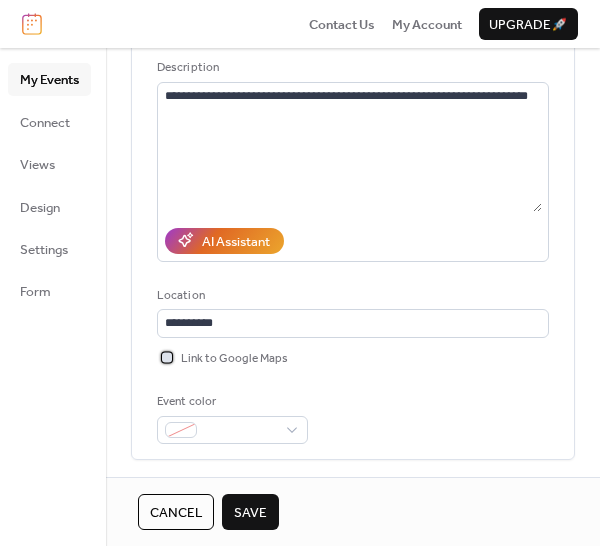 click at bounding box center [167, 357] 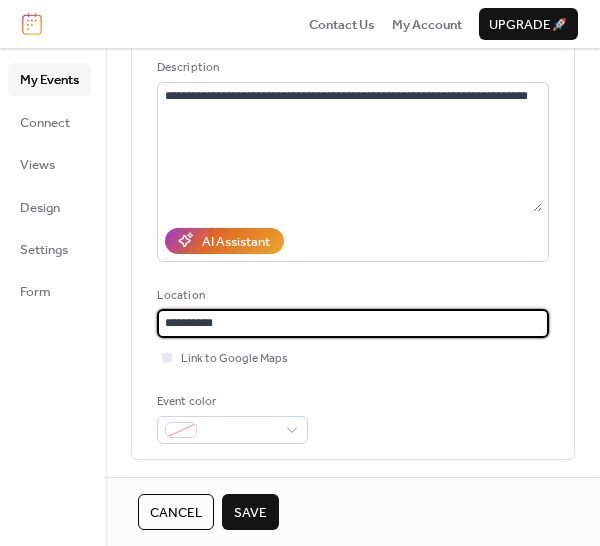 click on "*********" at bounding box center [353, 323] 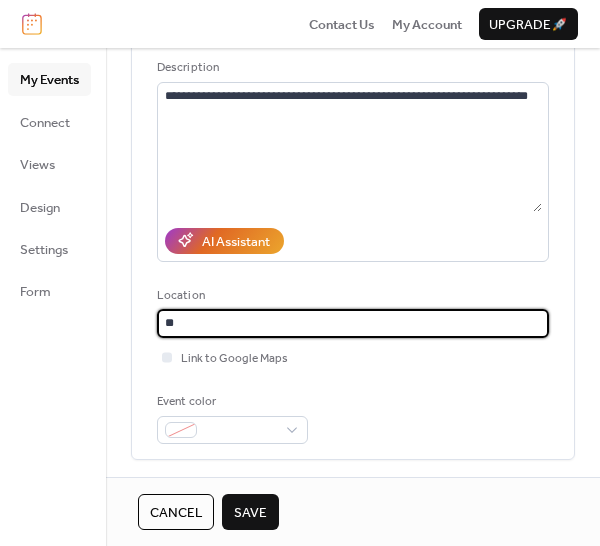 type on "*" 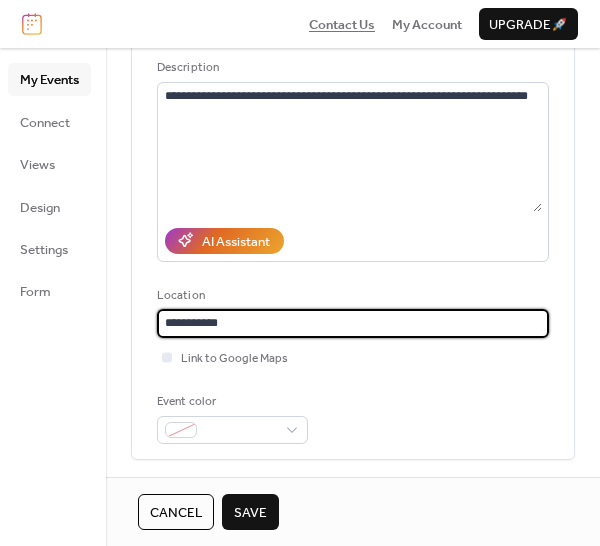 paste on "**********" 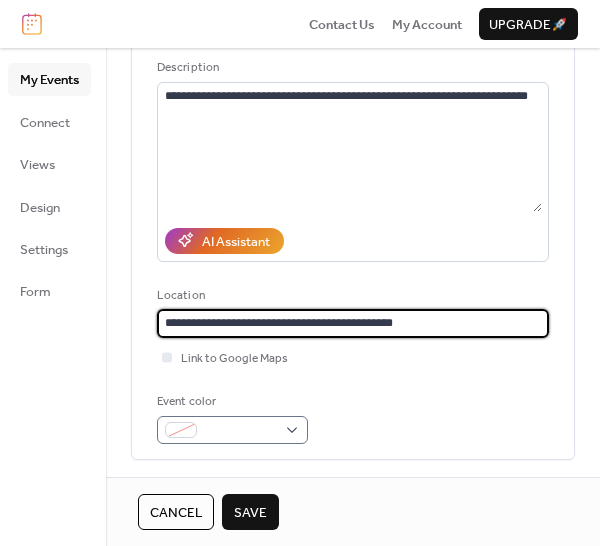type on "**********" 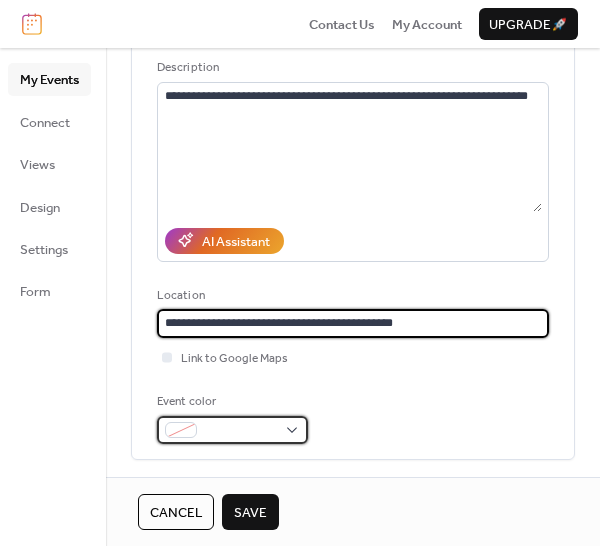 click at bounding box center (232, 430) 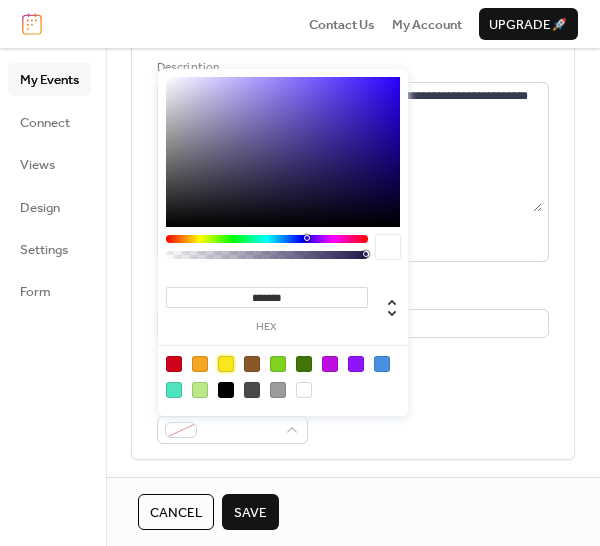 click at bounding box center [226, 364] 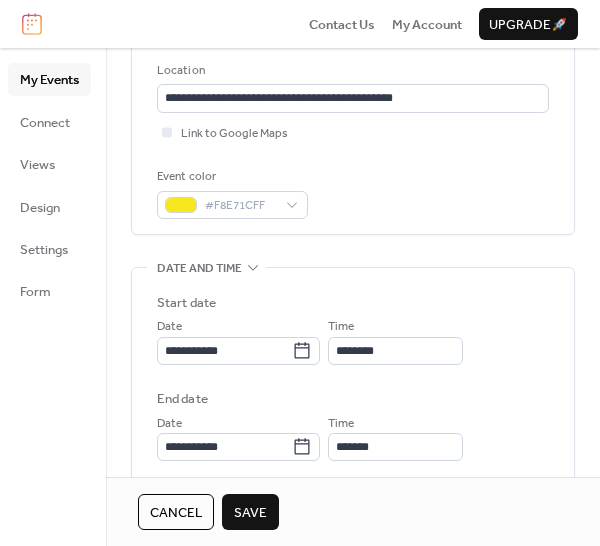 scroll, scrollTop: 551, scrollLeft: 0, axis: vertical 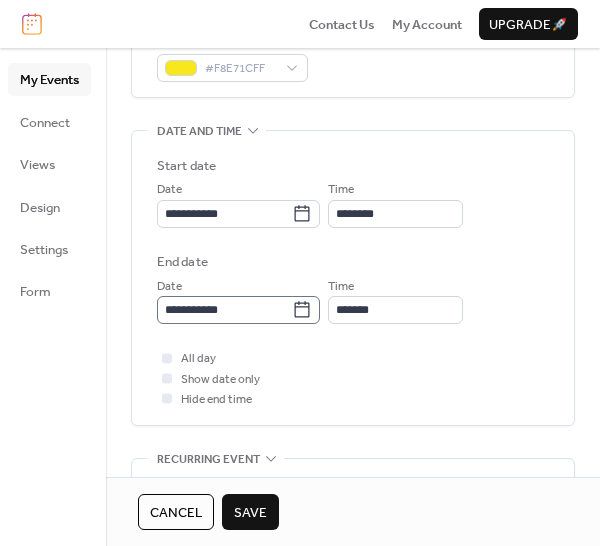 click 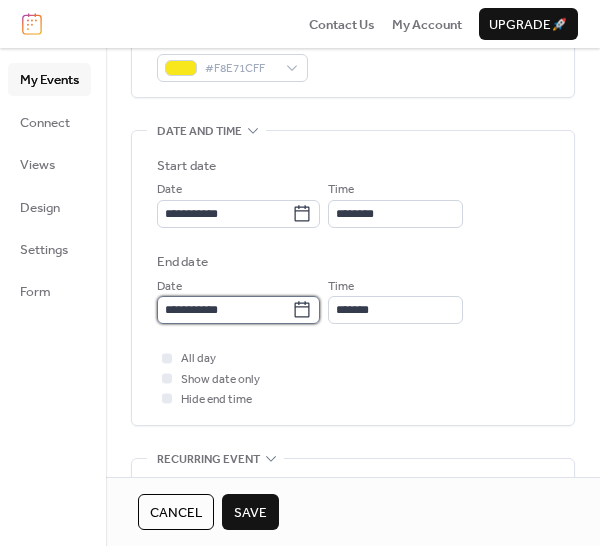 click on "**********" at bounding box center (224, 310) 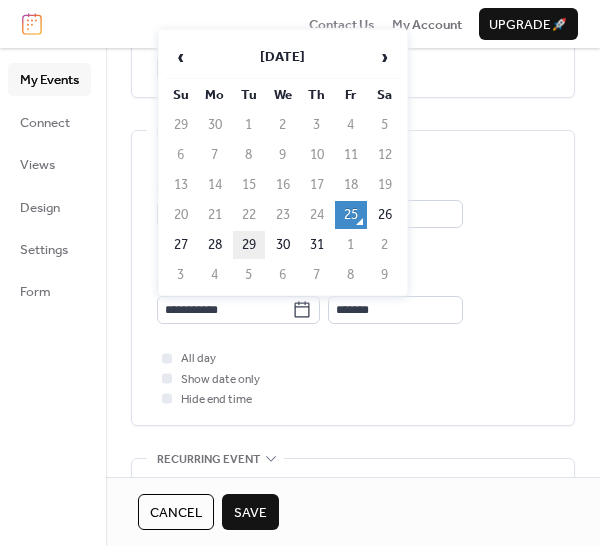 click on "29" at bounding box center (249, 245) 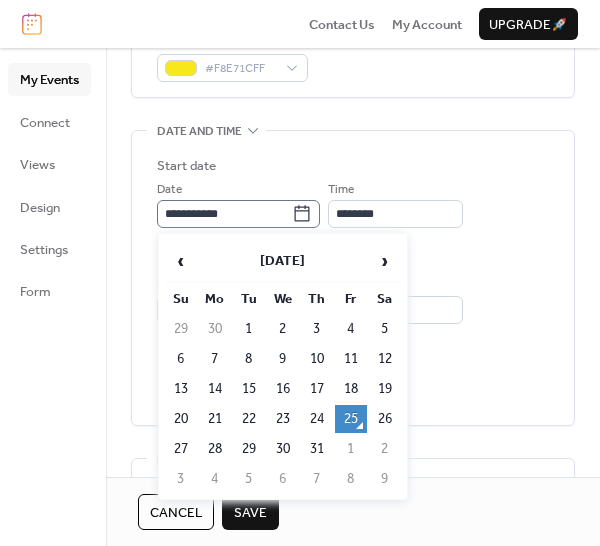 click 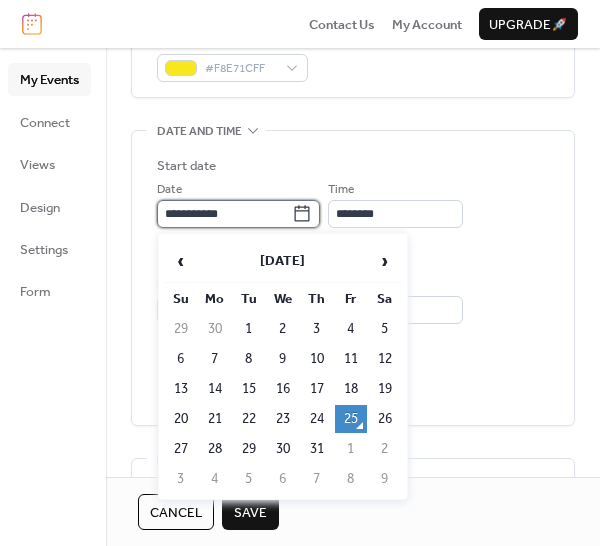 click on "**********" at bounding box center [224, 214] 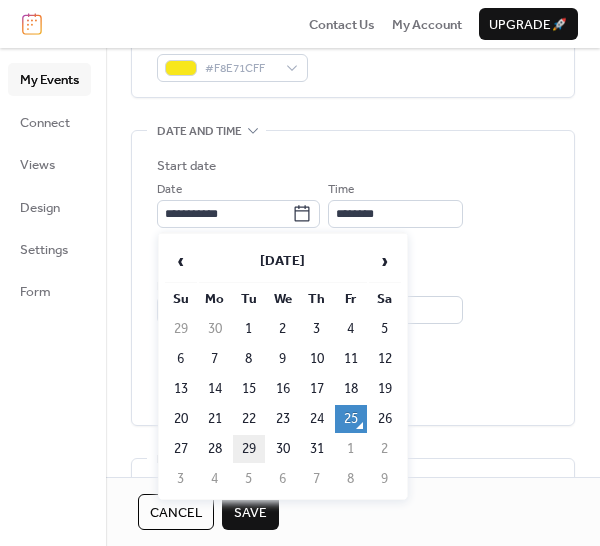 click on "29" at bounding box center (249, 449) 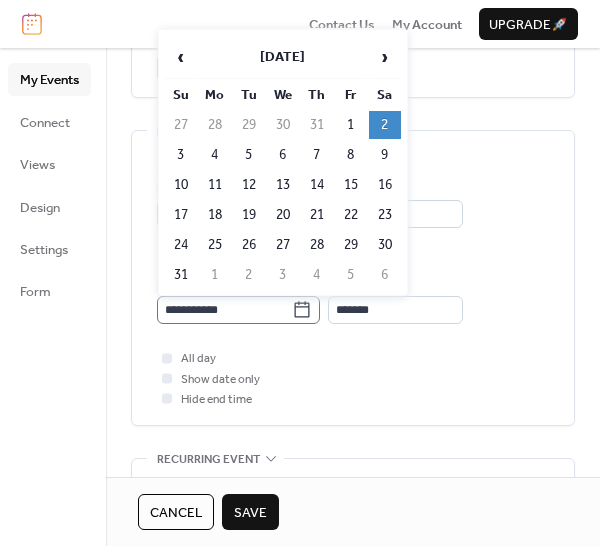 click 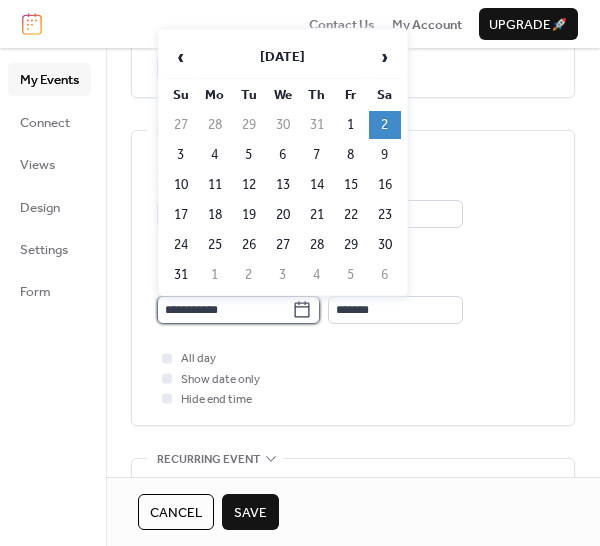 click on "**********" at bounding box center [224, 310] 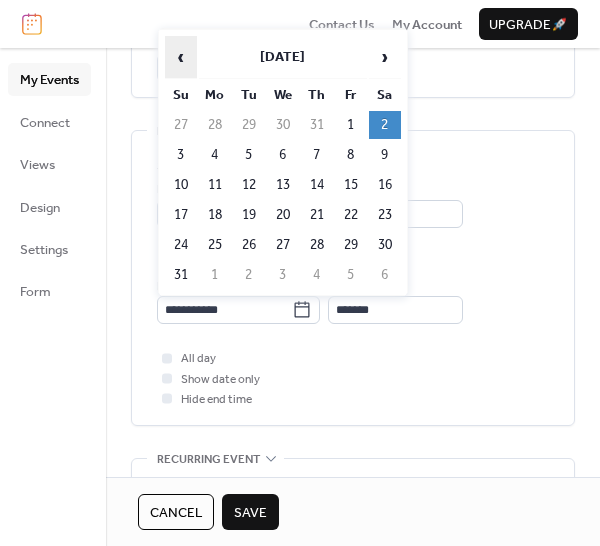 click on "‹" at bounding box center [181, 57] 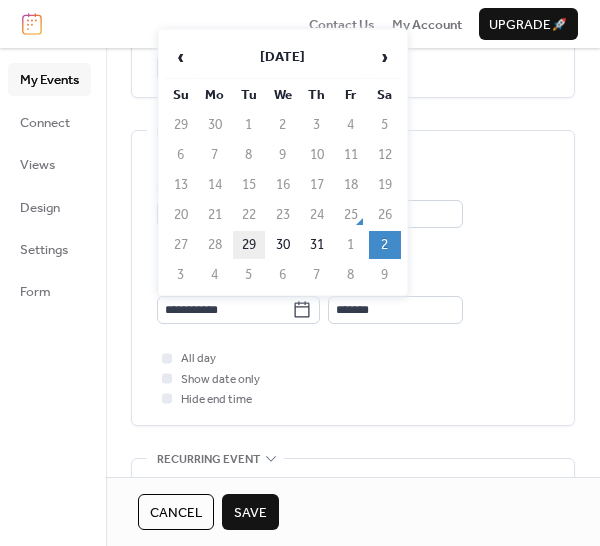 click on "29" at bounding box center [249, 245] 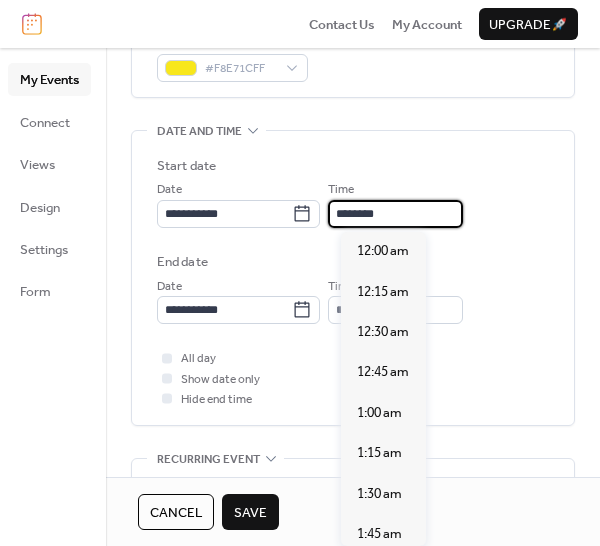click on "********" at bounding box center (395, 214) 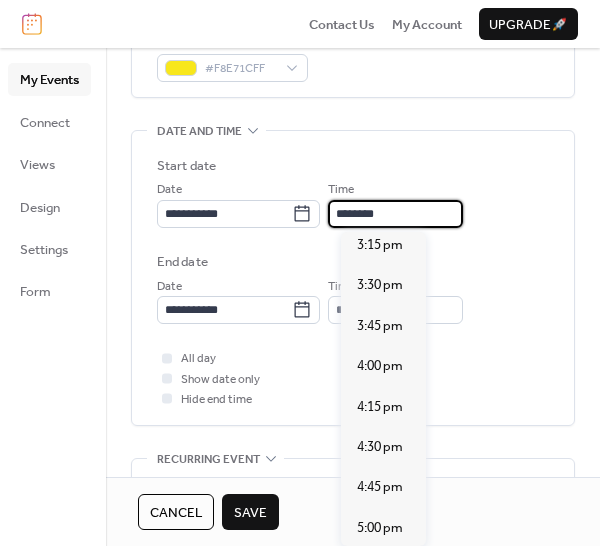 scroll, scrollTop: 2490, scrollLeft: 0, axis: vertical 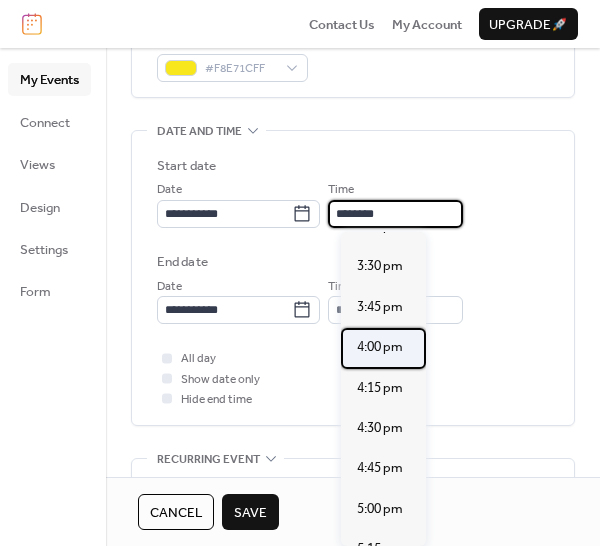 click on "4:00 pm" at bounding box center [383, 348] 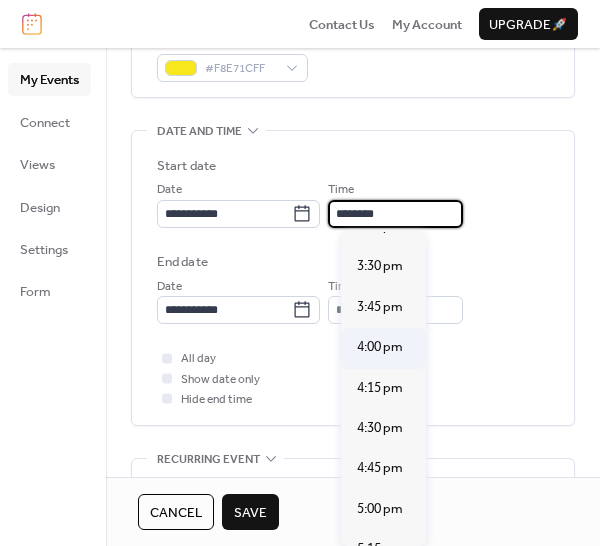 type on "*******" 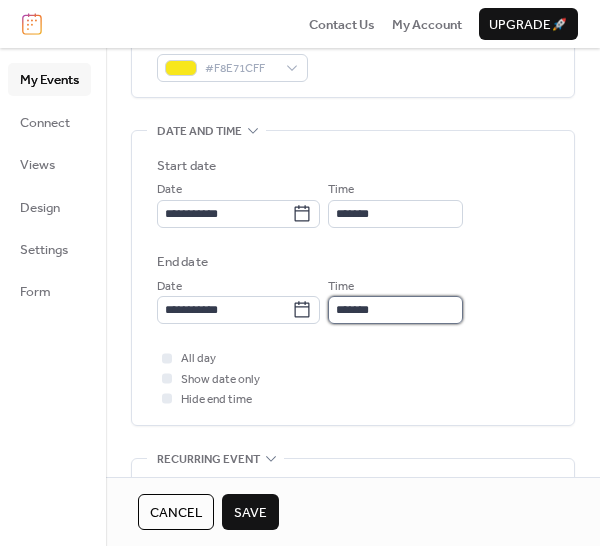 click on "*******" at bounding box center (395, 310) 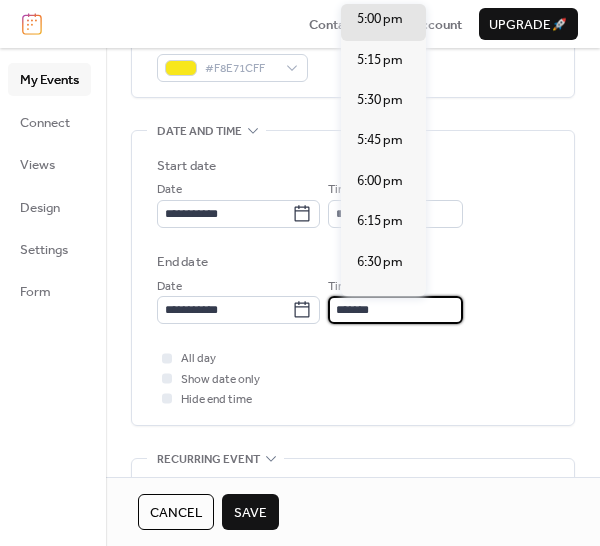 scroll, scrollTop: 129, scrollLeft: 0, axis: vertical 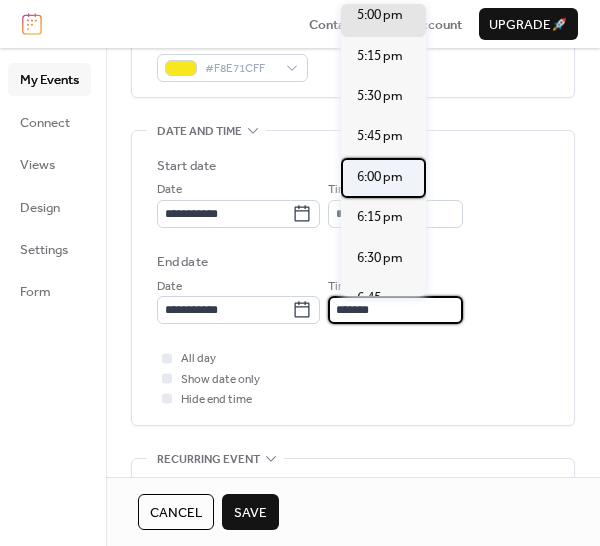 click on "6:00 pm" at bounding box center (380, 177) 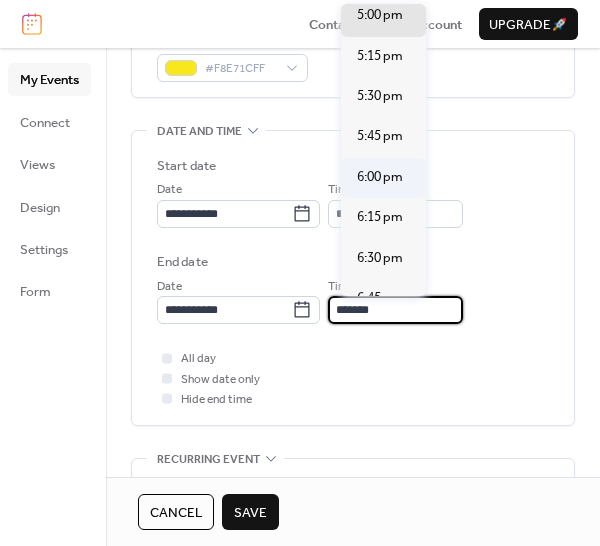 type on "*******" 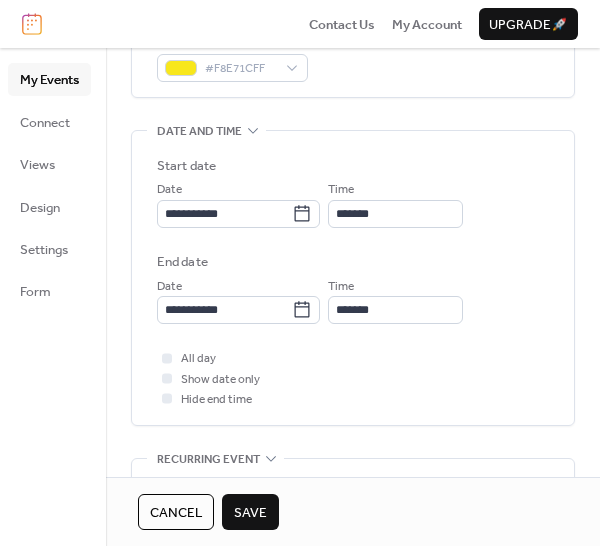 scroll, scrollTop: 1, scrollLeft: 0, axis: vertical 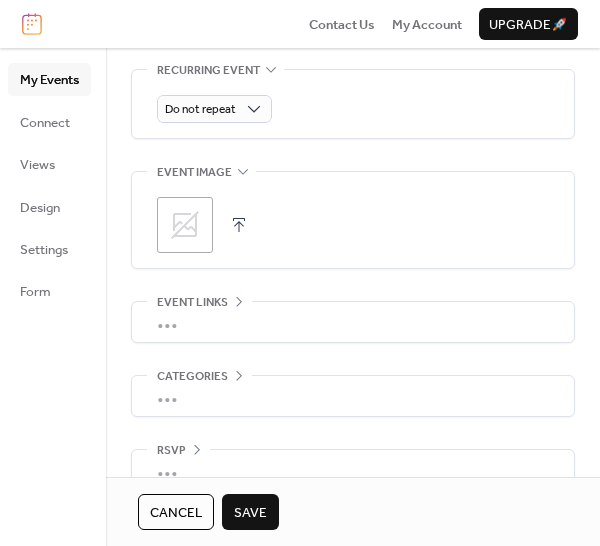 click on "Save" at bounding box center (250, 513) 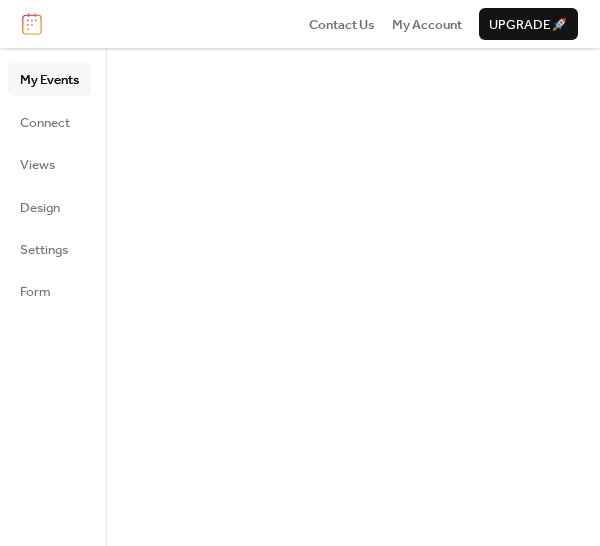 scroll, scrollTop: 0, scrollLeft: 0, axis: both 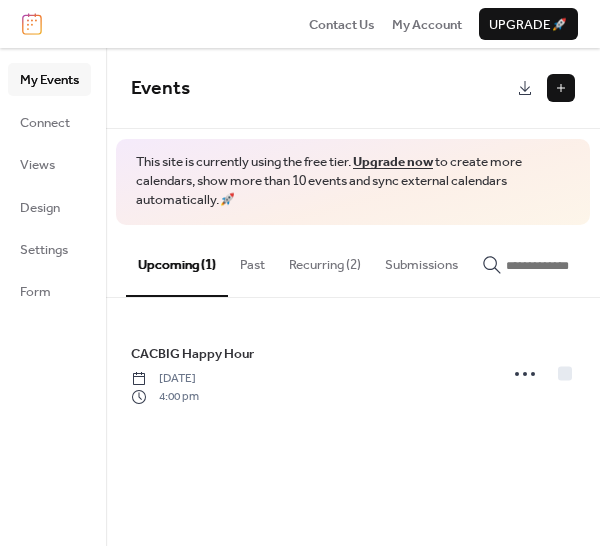 click at bounding box center (561, 88) 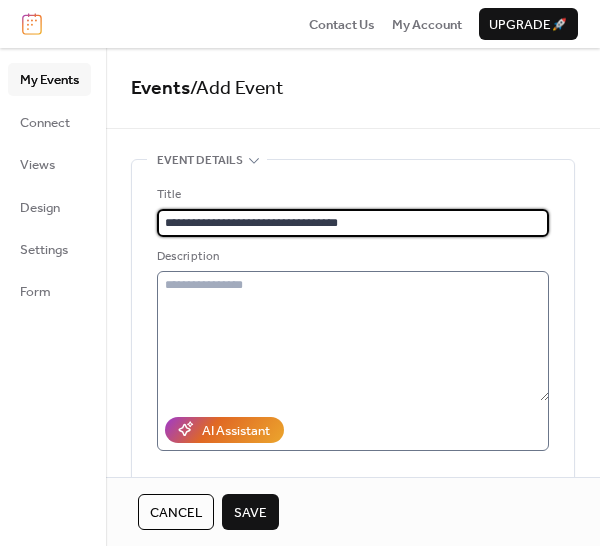 type on "**********" 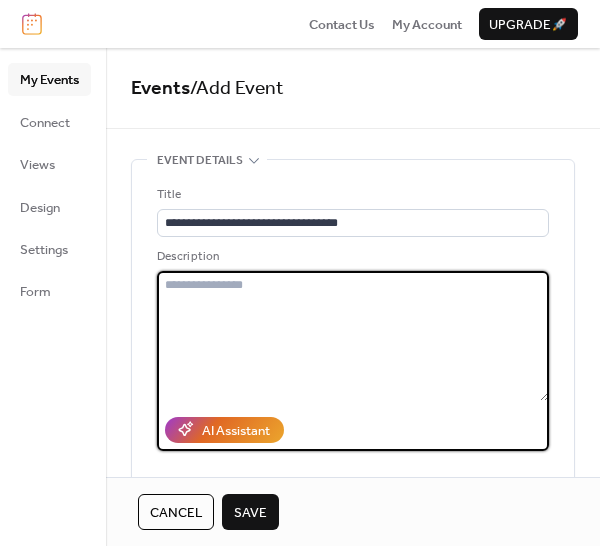 click at bounding box center (353, 336) 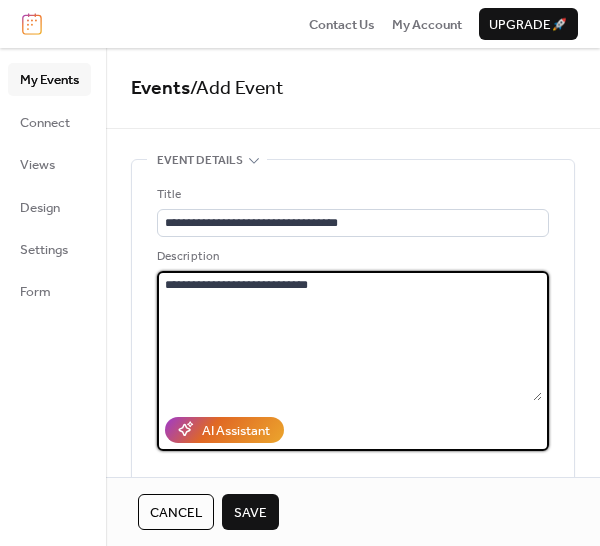 click on "**********" at bounding box center (349, 336) 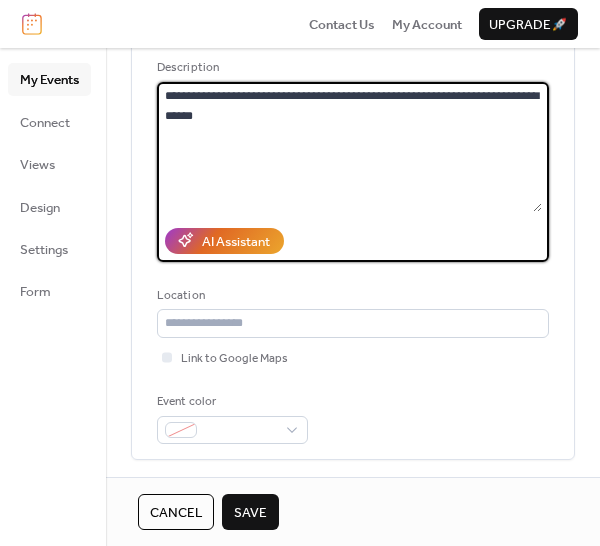 scroll, scrollTop: 210, scrollLeft: 0, axis: vertical 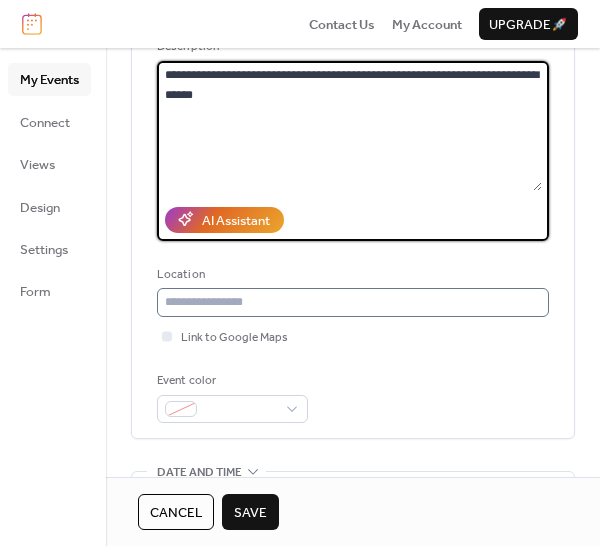 type on "**********" 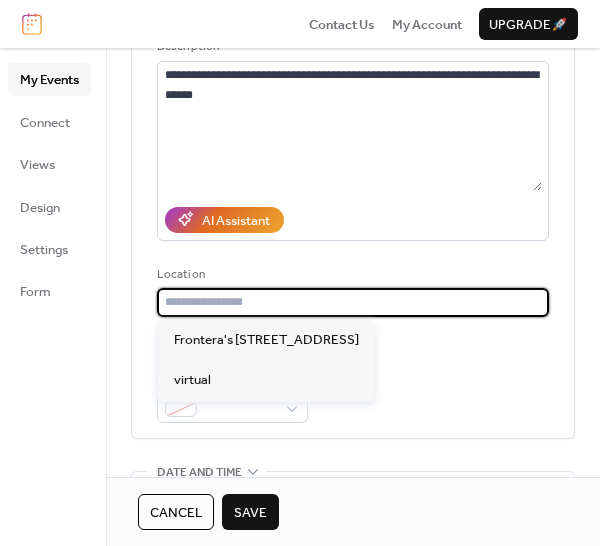 click at bounding box center [353, 302] 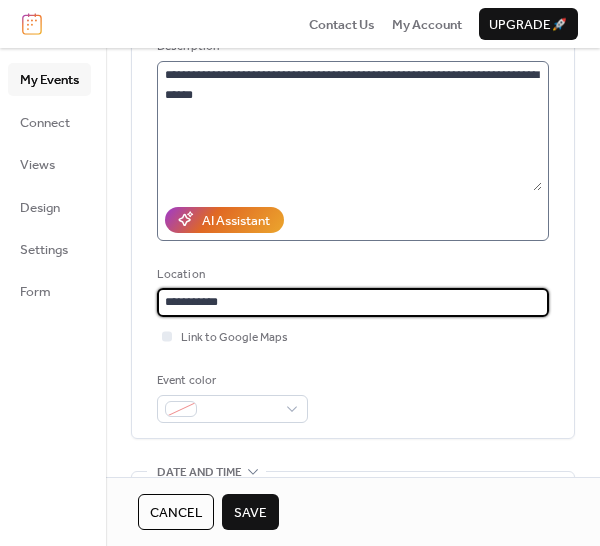 type on "**********" 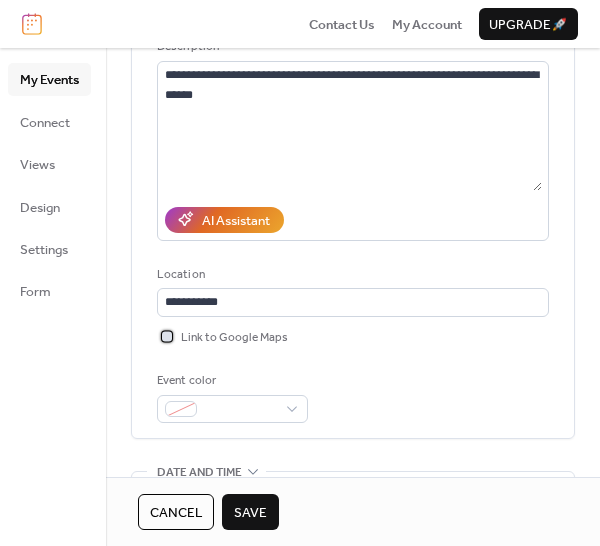 click at bounding box center [167, 336] 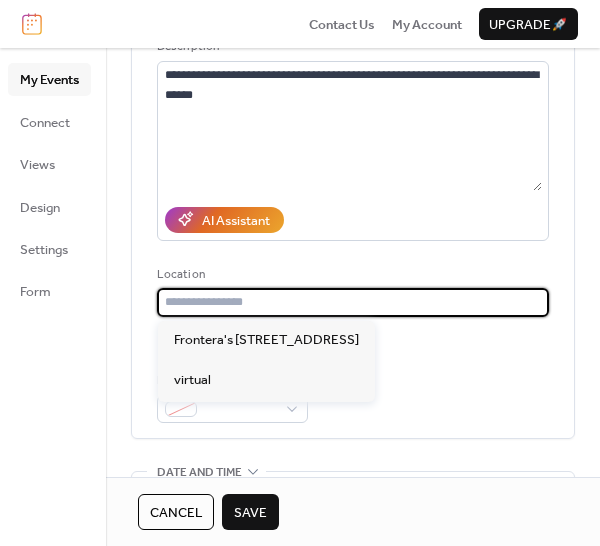 click at bounding box center (353, 302) 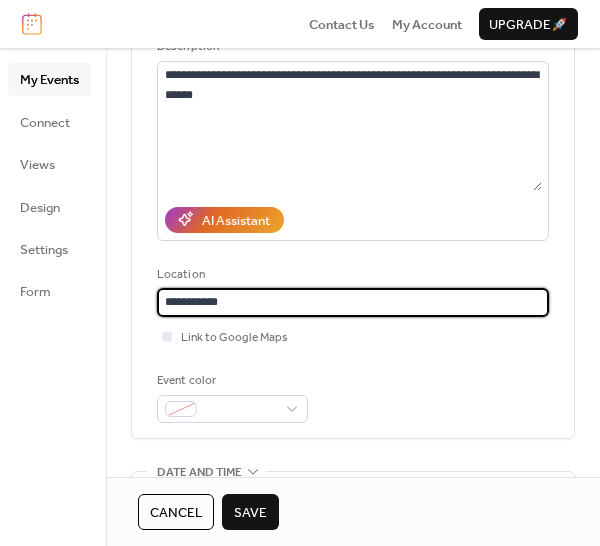 paste on "**********" 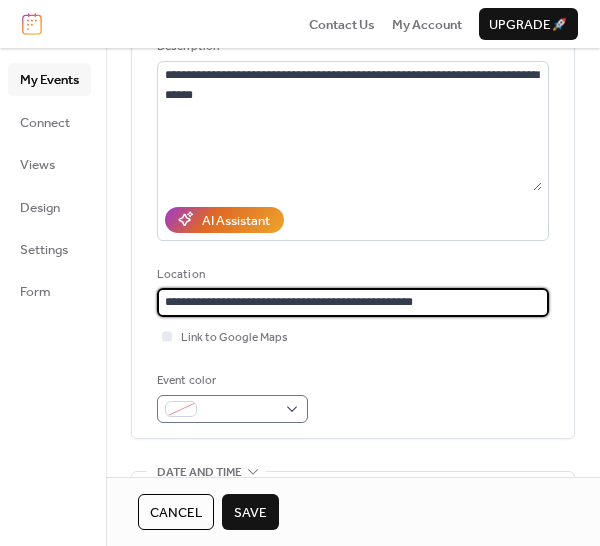 type on "**********" 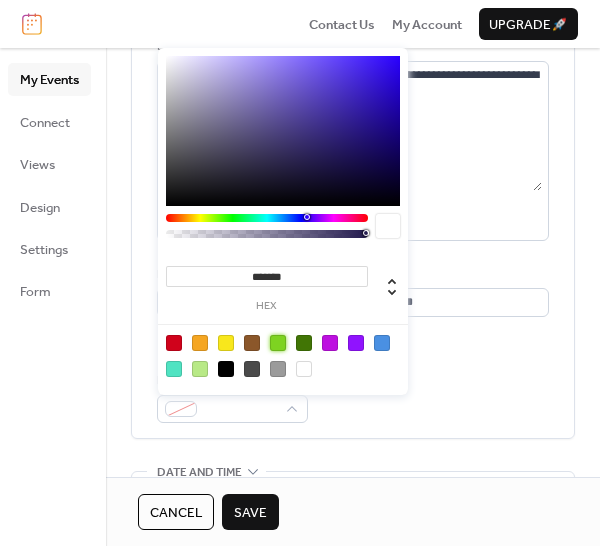 click at bounding box center [278, 343] 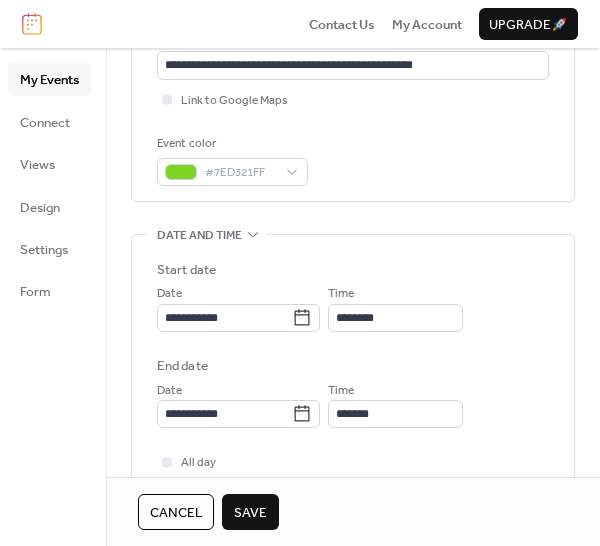 scroll, scrollTop: 450, scrollLeft: 0, axis: vertical 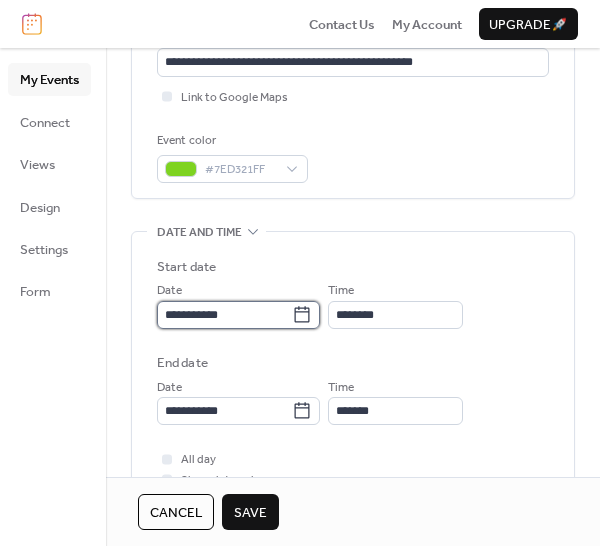 click on "**********" at bounding box center [224, 315] 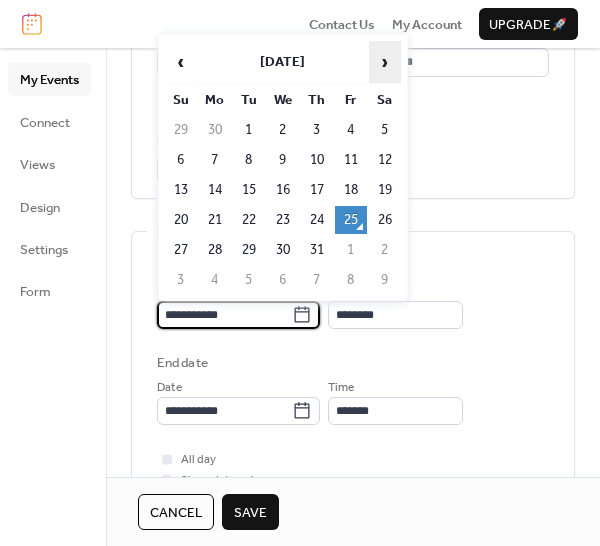 click on "›" at bounding box center (385, 62) 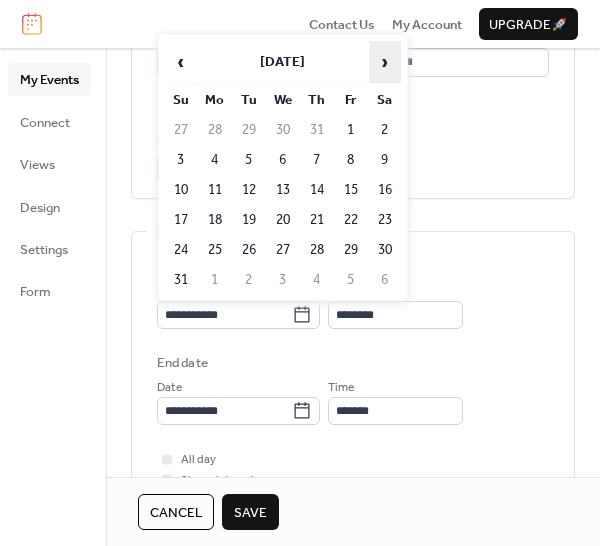 click on "›" at bounding box center [385, 62] 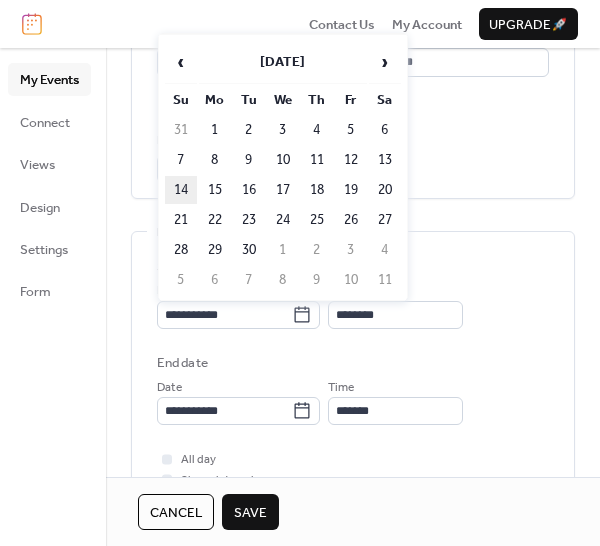 click on "14" at bounding box center [181, 190] 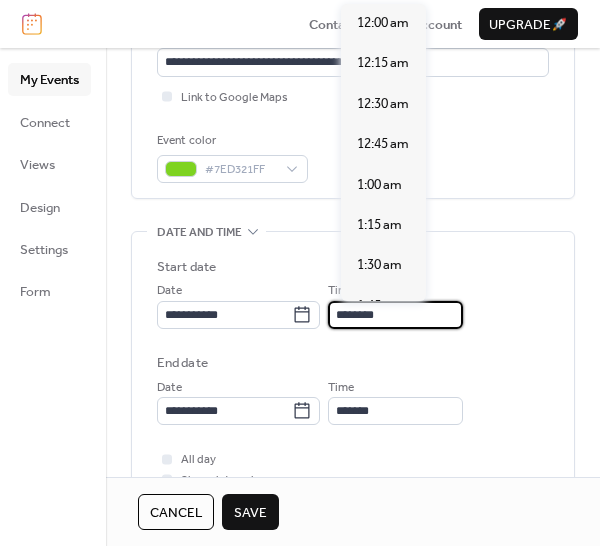 scroll, scrollTop: 1940, scrollLeft: 0, axis: vertical 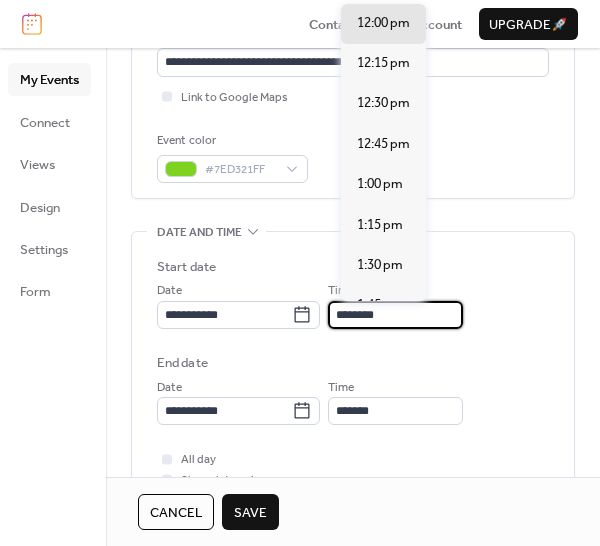 click on "********" at bounding box center [395, 315] 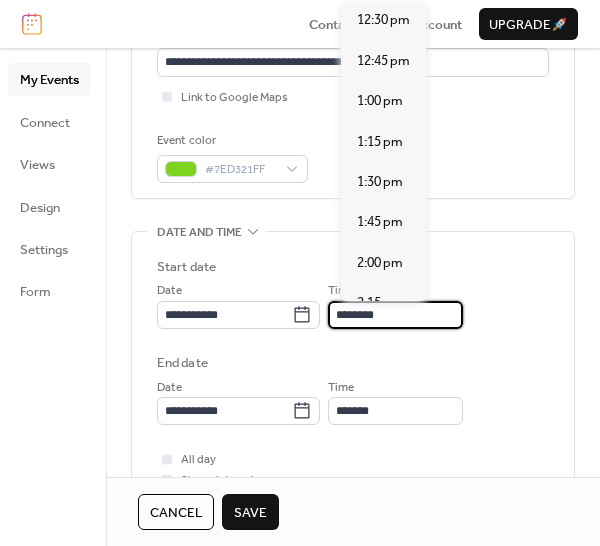 scroll, scrollTop: 2032, scrollLeft: 0, axis: vertical 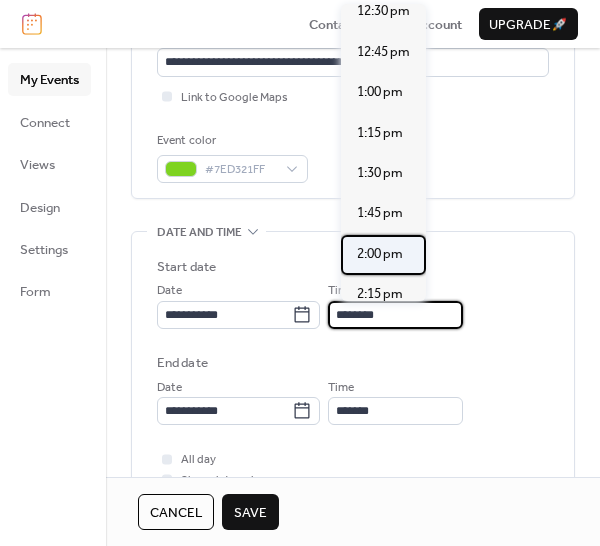 click on "2:00 pm" at bounding box center (380, 254) 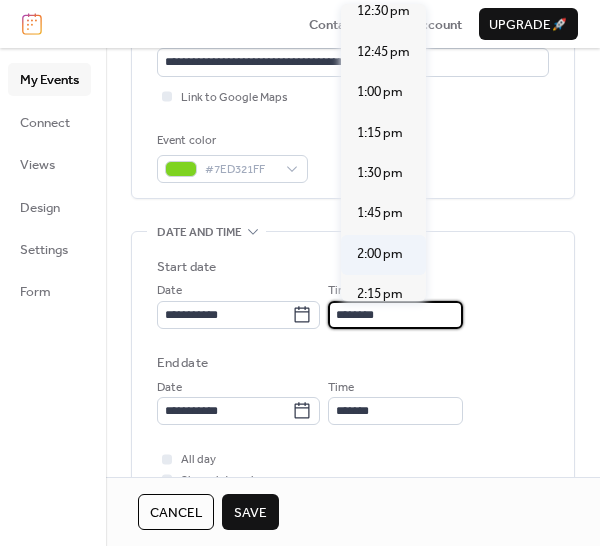 type on "*******" 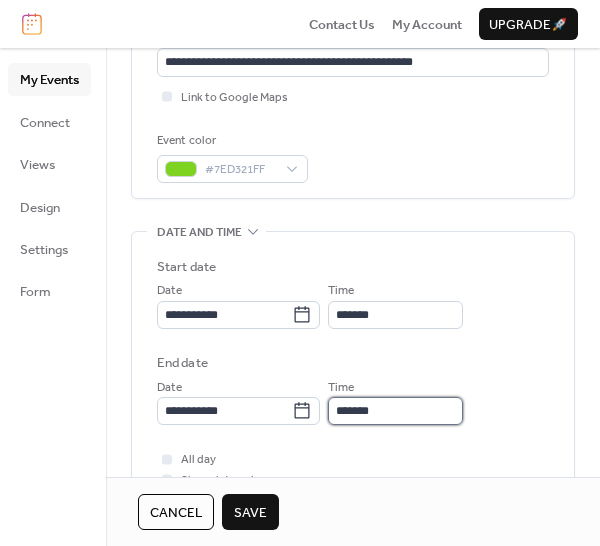 click on "*******" at bounding box center (395, 411) 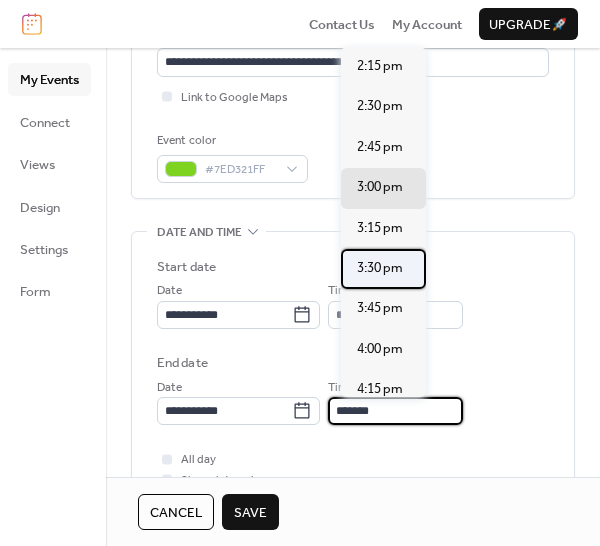 click on "3:30 pm" at bounding box center (380, 268) 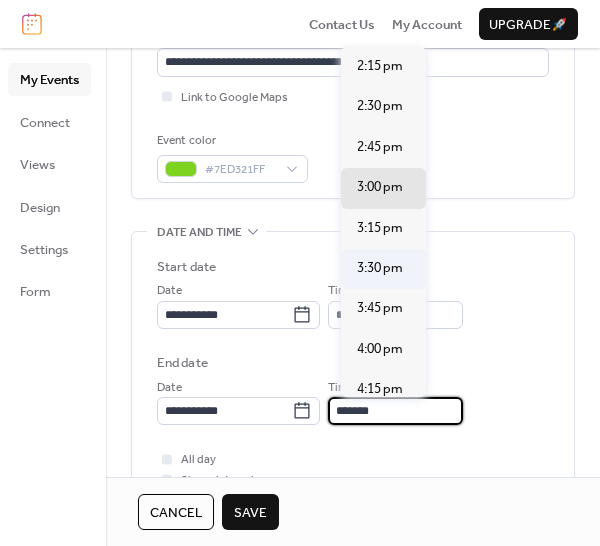 type on "*******" 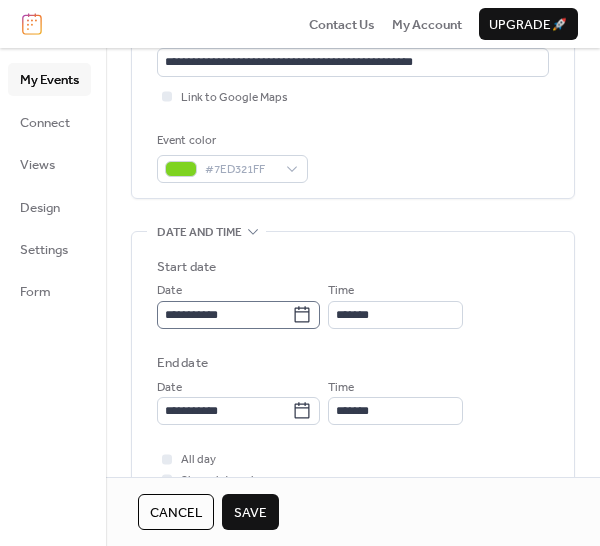 click 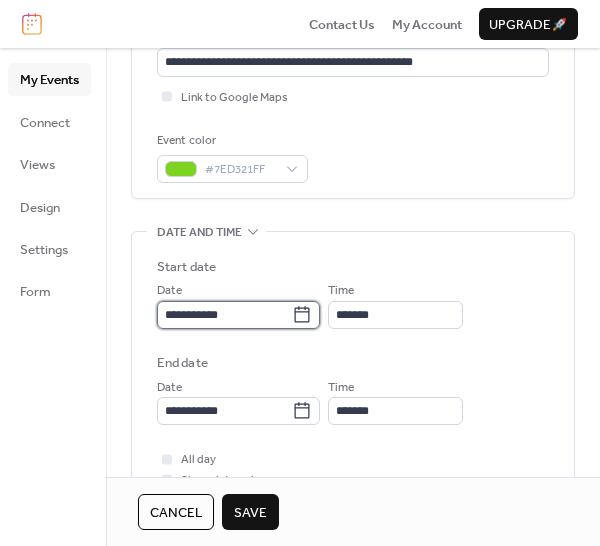 click on "**********" at bounding box center [224, 315] 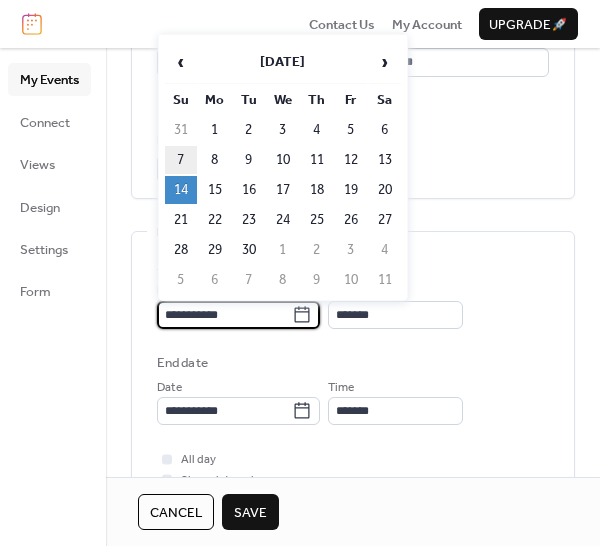 click on "7" at bounding box center [181, 160] 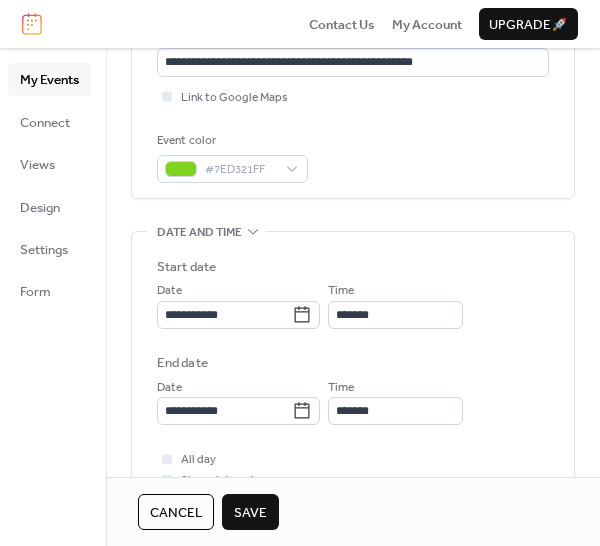 scroll, scrollTop: 1, scrollLeft: 0, axis: vertical 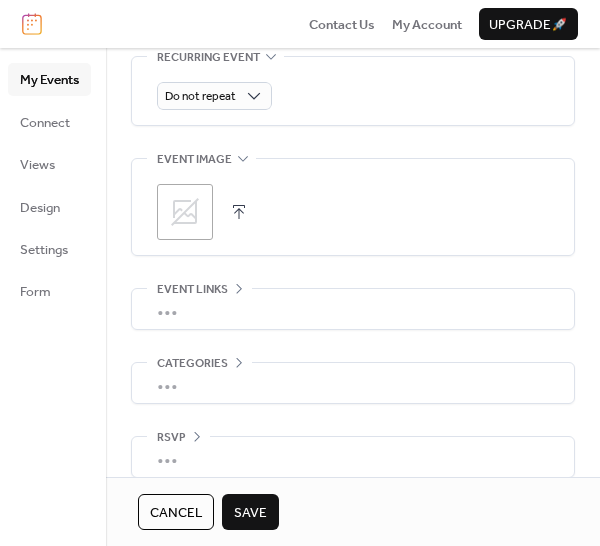 click on ";" at bounding box center [185, 212] 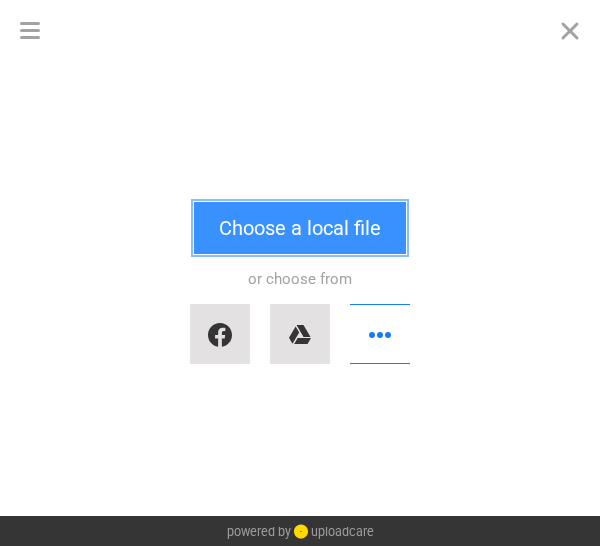 click on "Choose a local file" at bounding box center [300, 228] 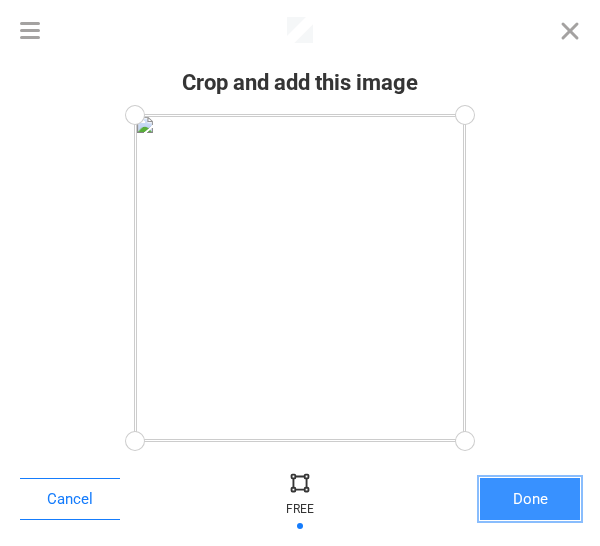 click on "Done" at bounding box center [530, 499] 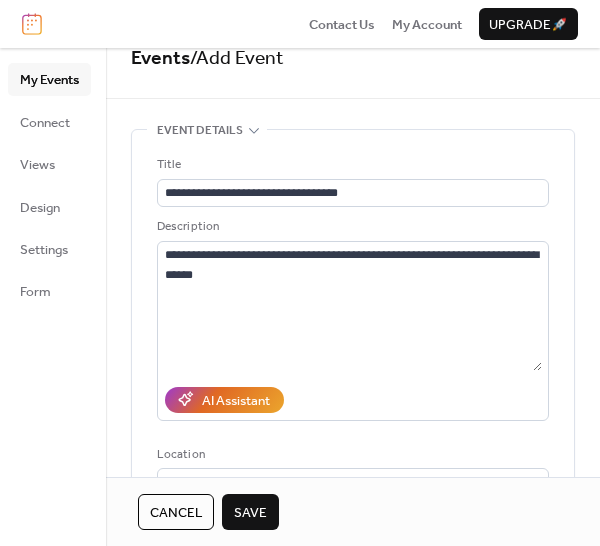 scroll, scrollTop: 0, scrollLeft: 0, axis: both 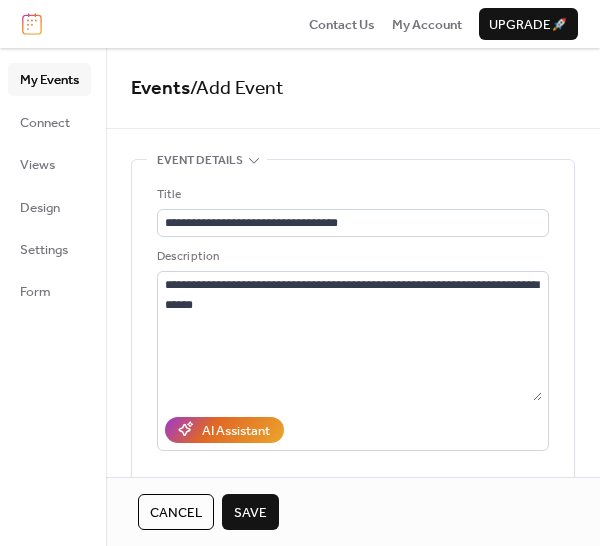 click on "Save" at bounding box center (250, 513) 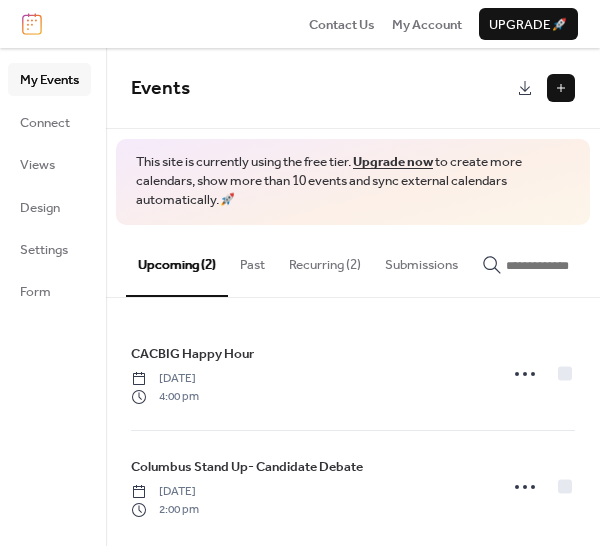 click at bounding box center [561, 88] 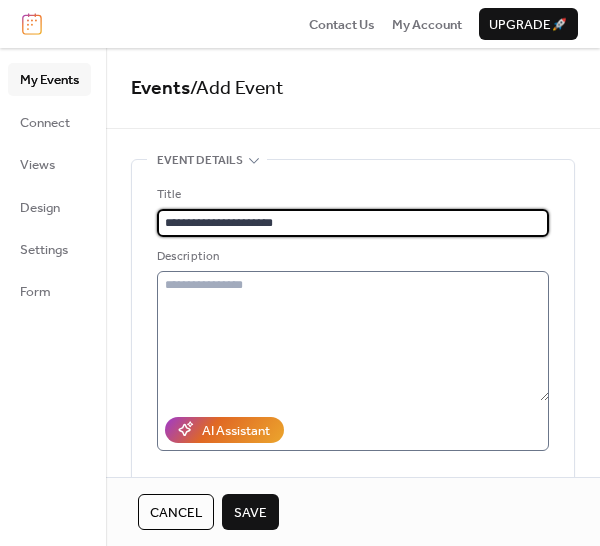 type on "**********" 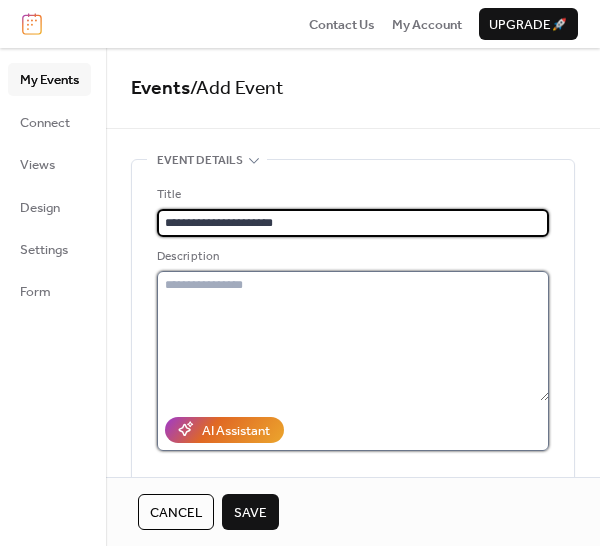 click at bounding box center (353, 336) 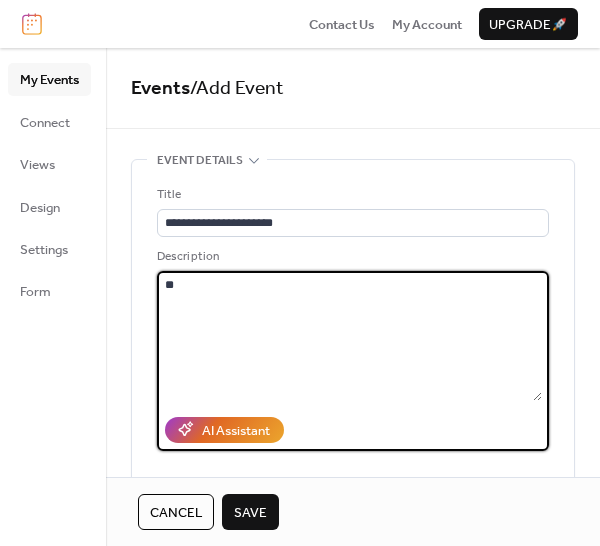 type on "*" 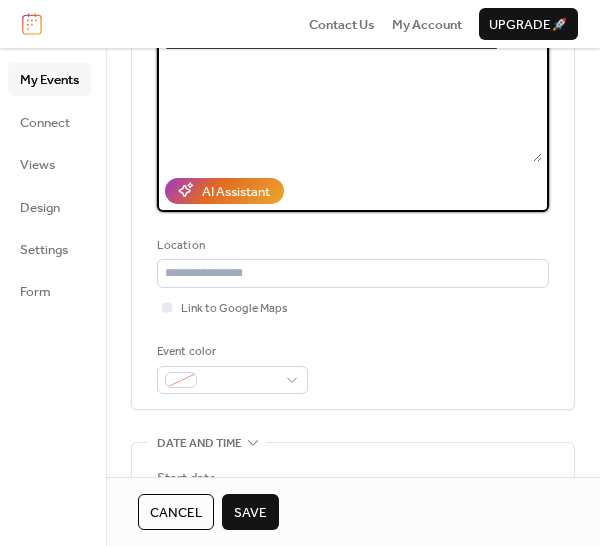 scroll, scrollTop: 241, scrollLeft: 0, axis: vertical 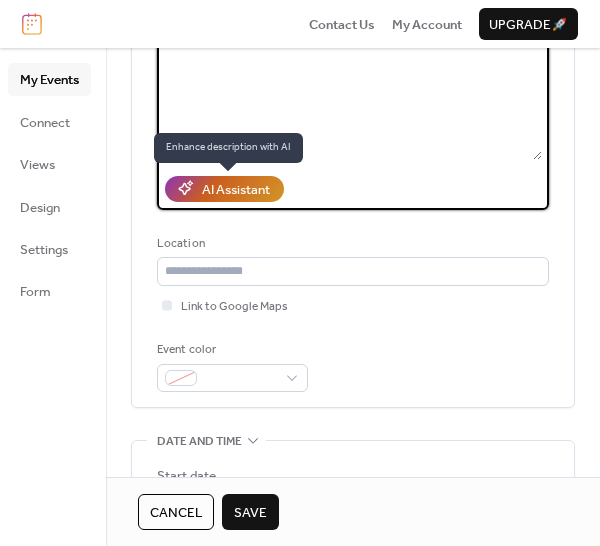 type on "**********" 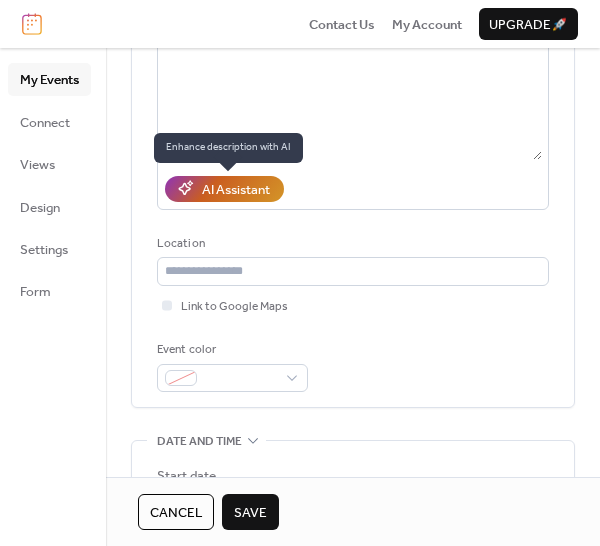 click on "AI Assistant" at bounding box center (236, 190) 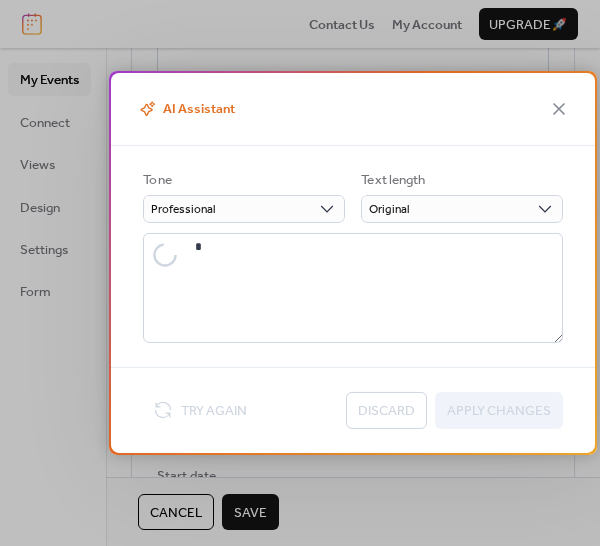 type on "**********" 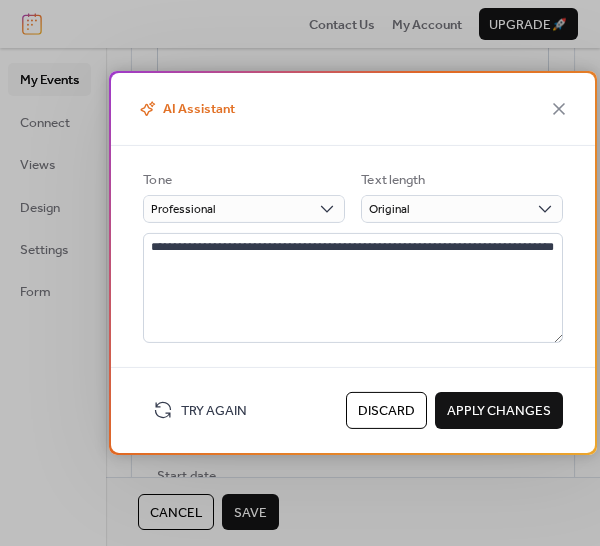 click on "Apply Changes" at bounding box center (499, 411) 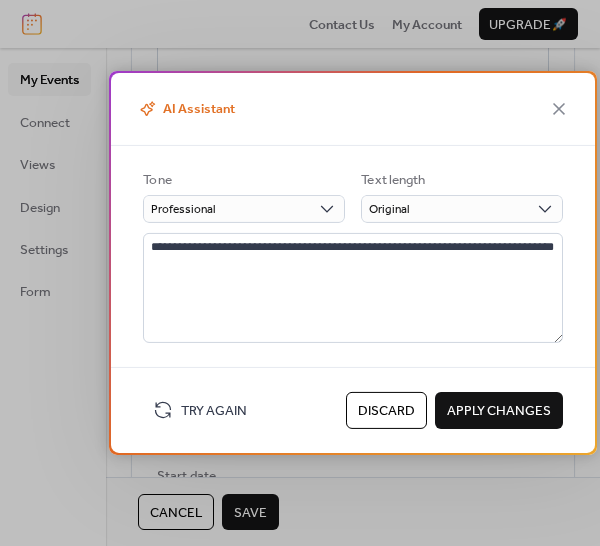 type on "**********" 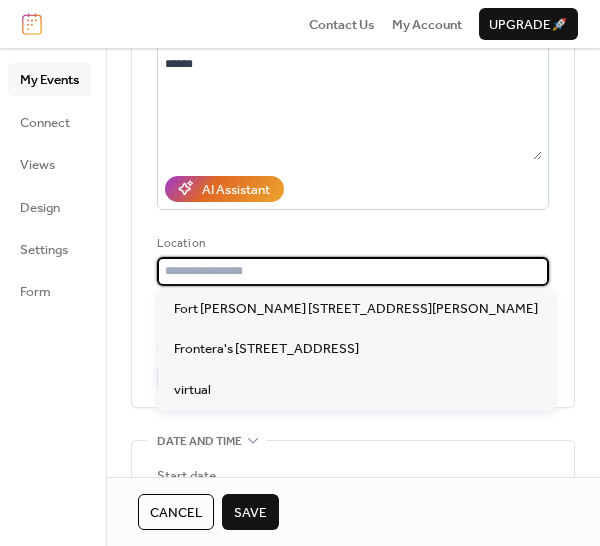 click at bounding box center [353, 271] 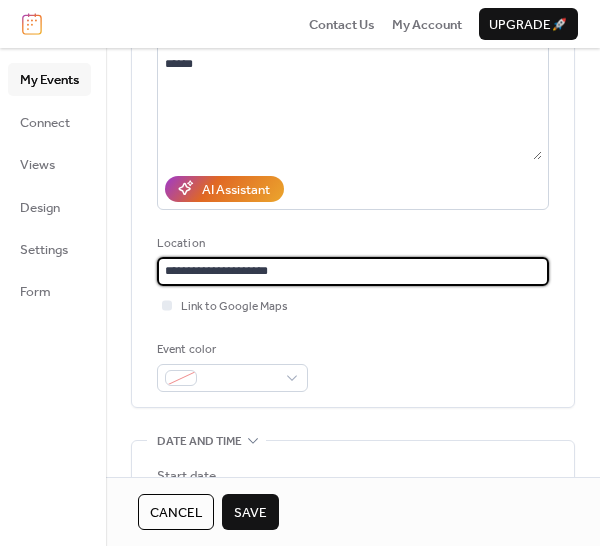 paste on "**********" 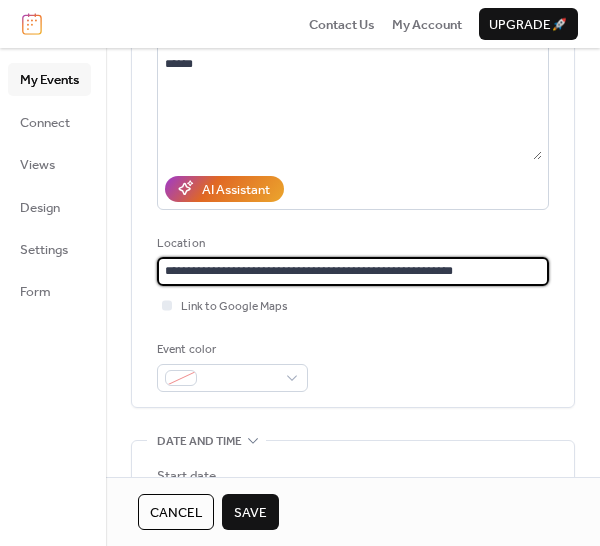 click on "**********" at bounding box center (353, 271) 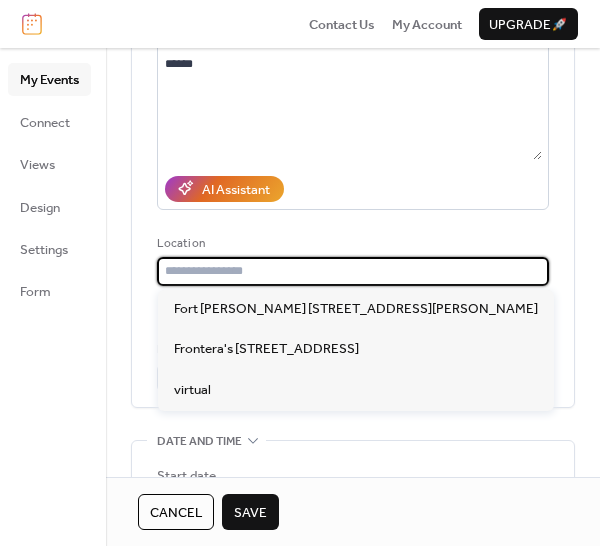click on "**********" at bounding box center [353, 163] 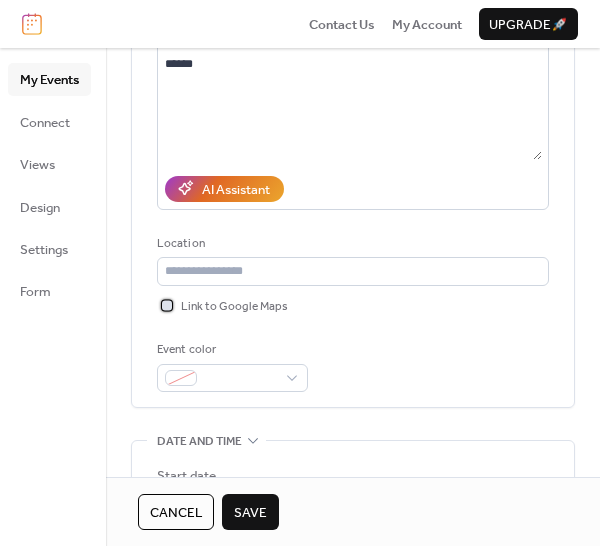 click at bounding box center (167, 305) 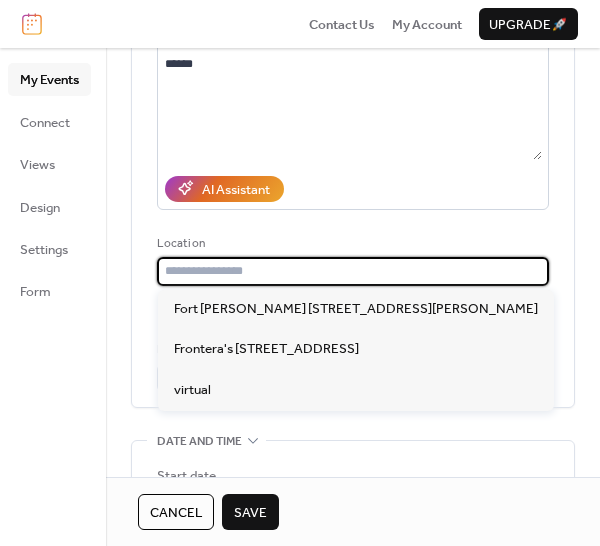 click at bounding box center [353, 271] 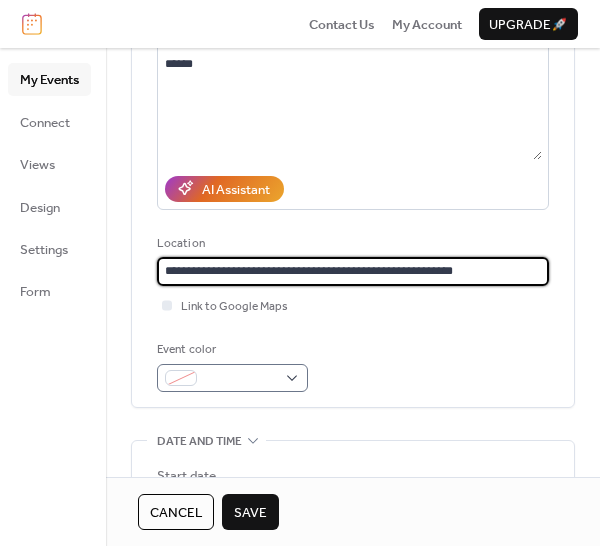 type on "**********" 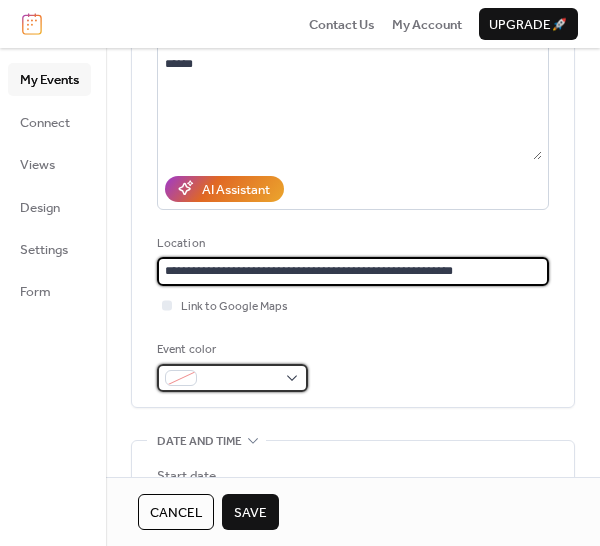 click at bounding box center (232, 378) 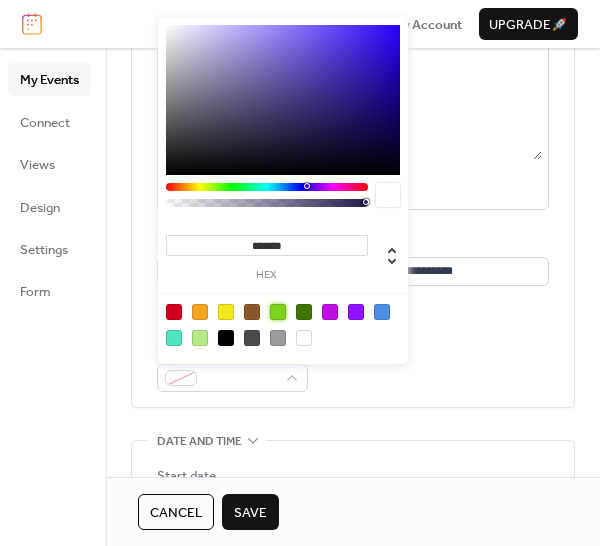 click at bounding box center (278, 312) 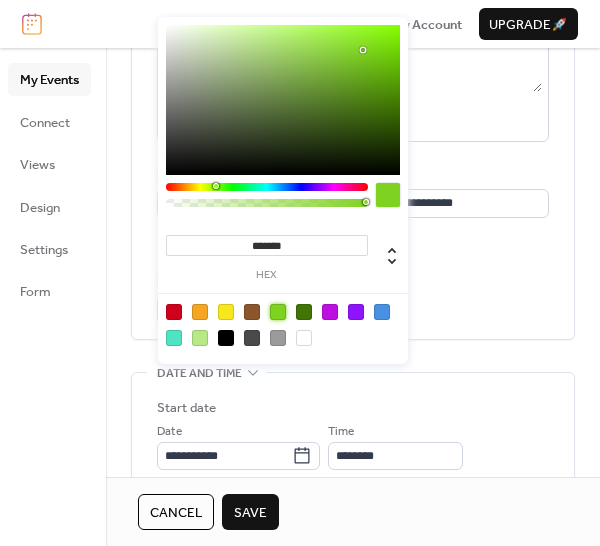 scroll, scrollTop: 315, scrollLeft: 0, axis: vertical 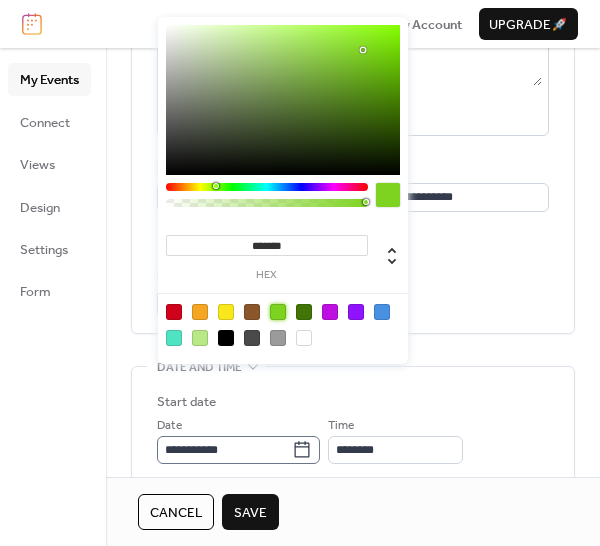 click 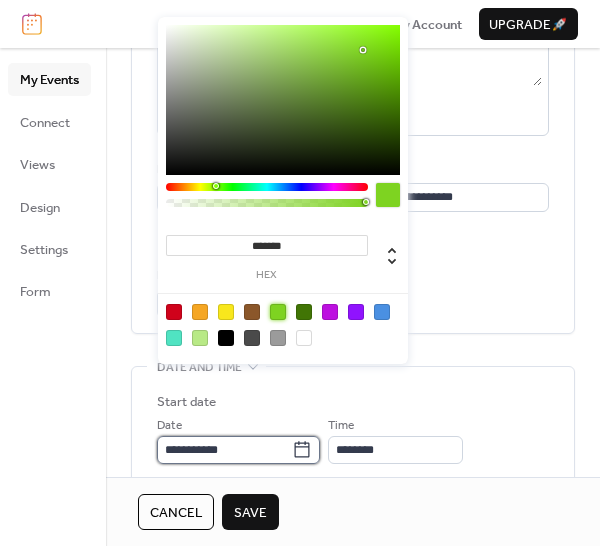 click on "**********" at bounding box center [224, 450] 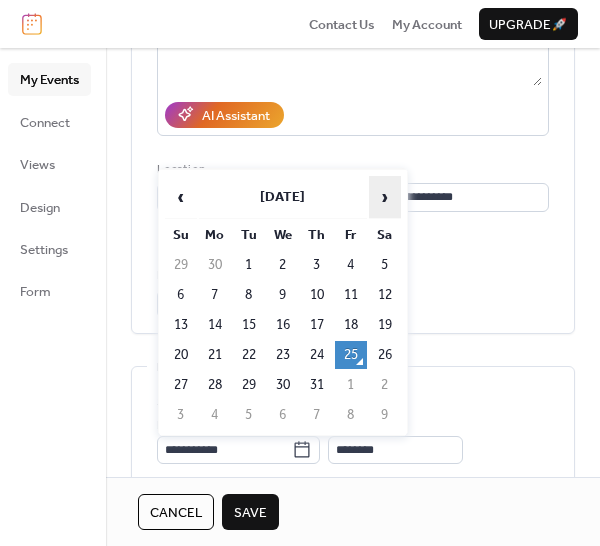 click on "›" at bounding box center (385, 197) 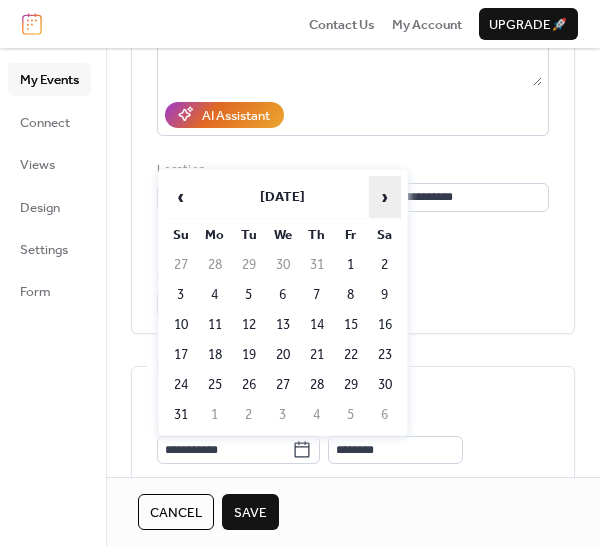 click on "›" at bounding box center (385, 197) 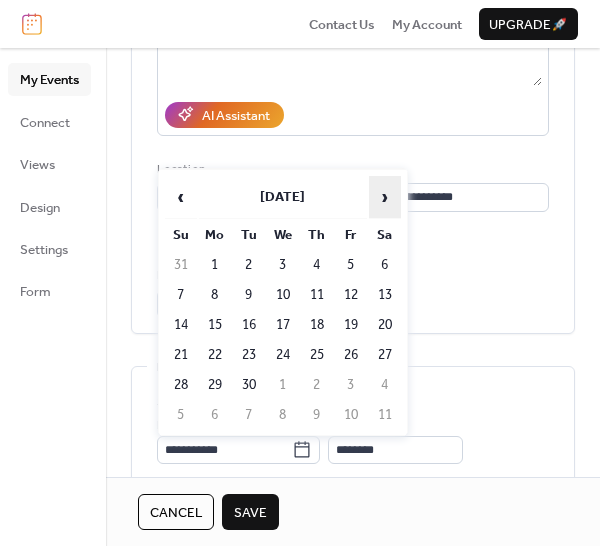 click on "›" at bounding box center [385, 197] 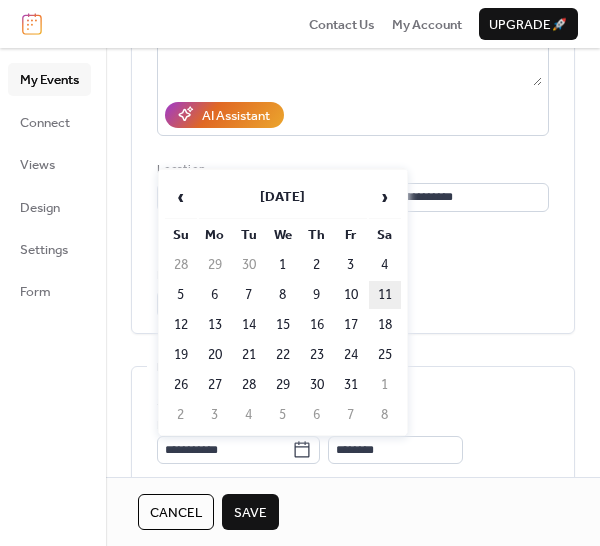 click on "11" at bounding box center (385, 295) 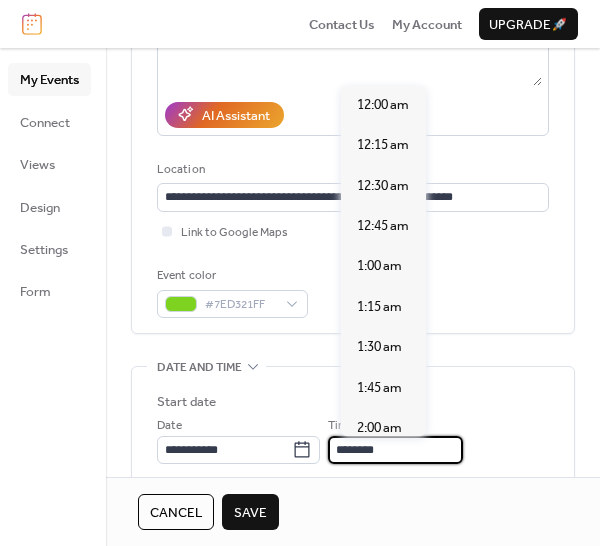 click on "********" at bounding box center [395, 450] 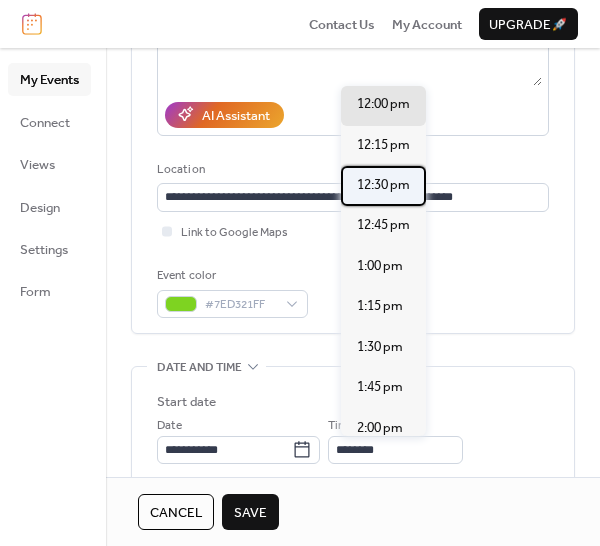 click on "12:30 pm" at bounding box center (383, 185) 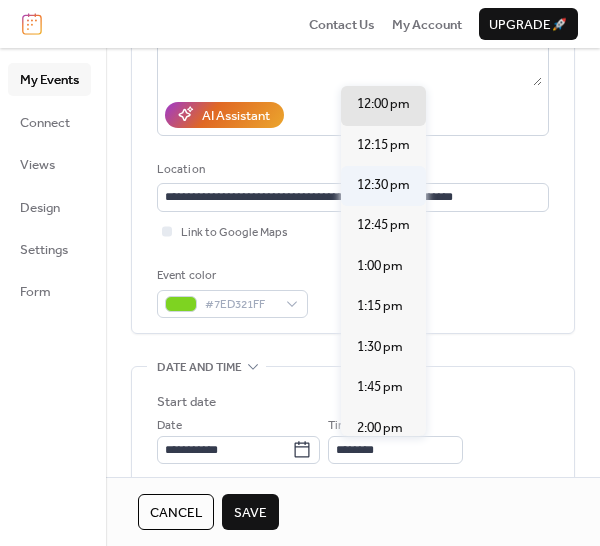 type on "********" 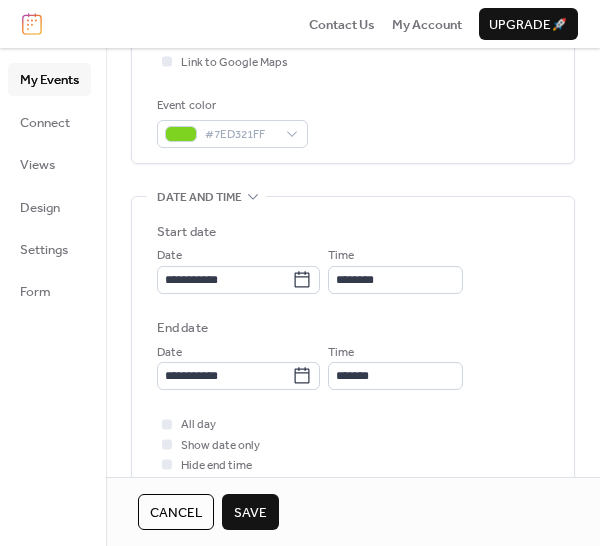 scroll, scrollTop: 502, scrollLeft: 0, axis: vertical 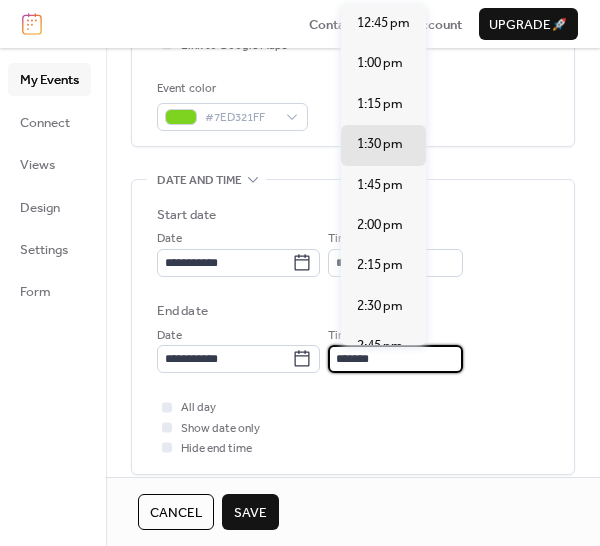 click on "*******" at bounding box center (395, 359) 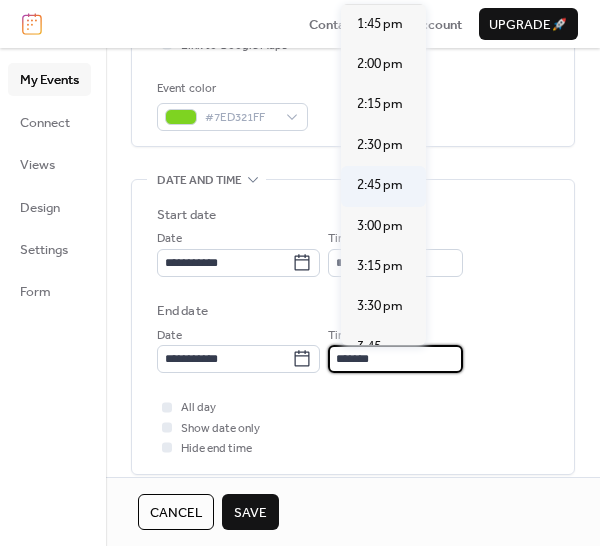 scroll, scrollTop: 169, scrollLeft: 0, axis: vertical 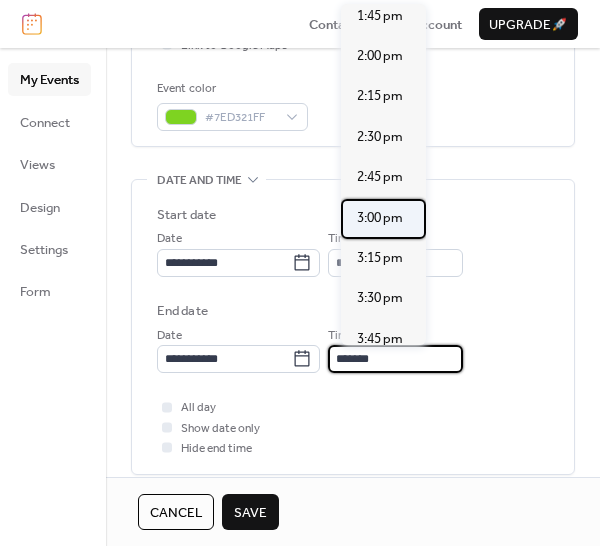 click on "3:00 pm" at bounding box center [383, 219] 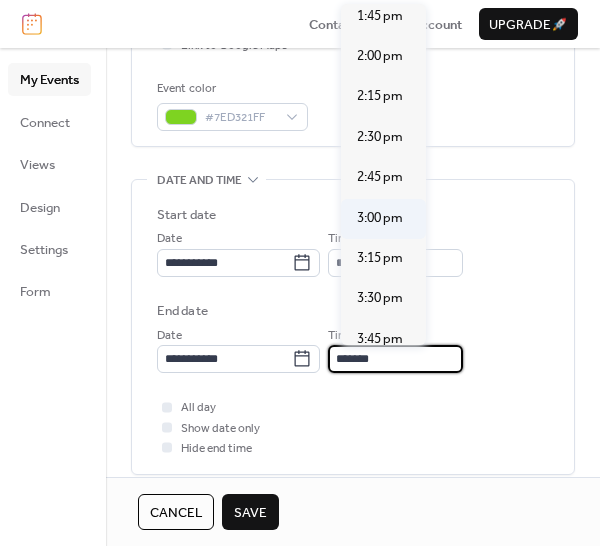 type on "*******" 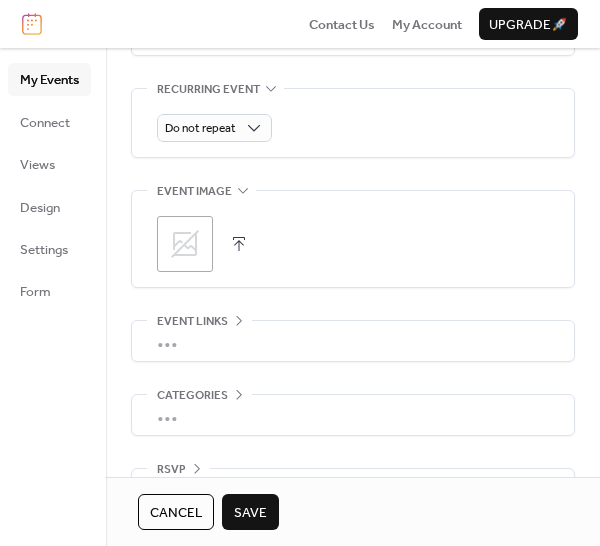 scroll, scrollTop: 928, scrollLeft: 0, axis: vertical 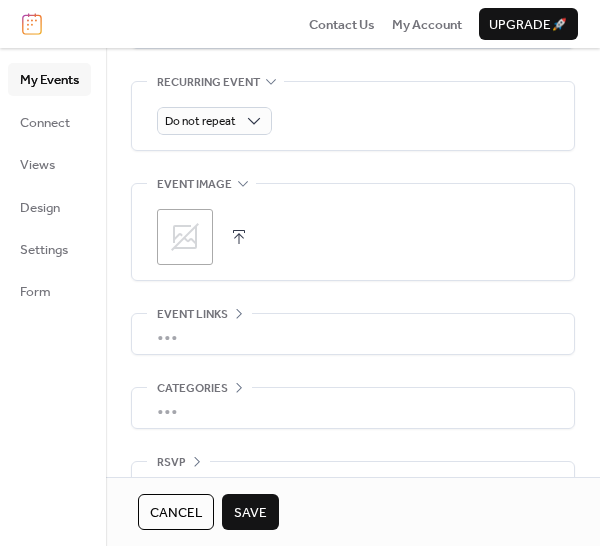 click 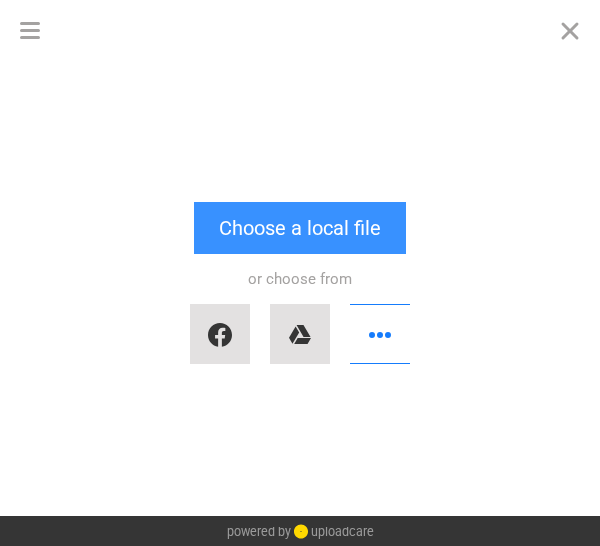 click on "Choose a local file" at bounding box center (300, 228) 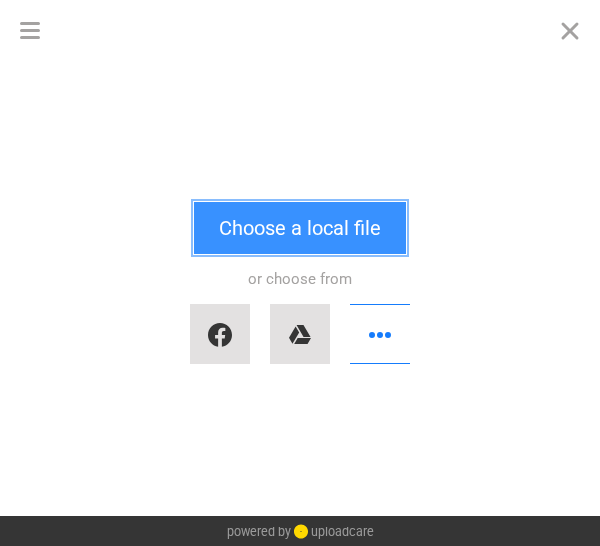 click on "Choose a local file" at bounding box center (300, 228) 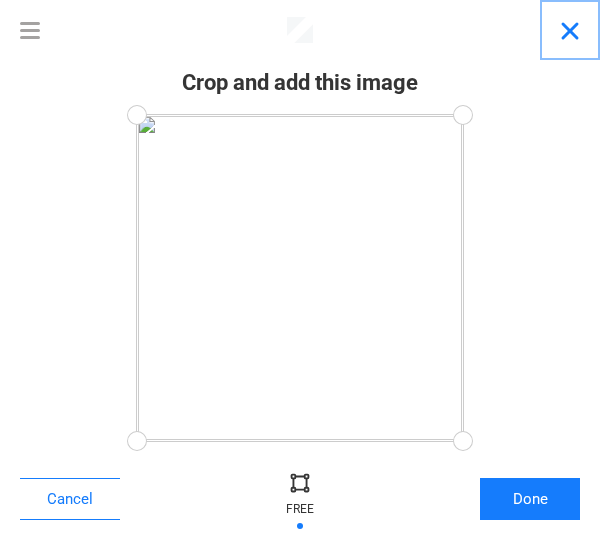 click at bounding box center (570, 30) 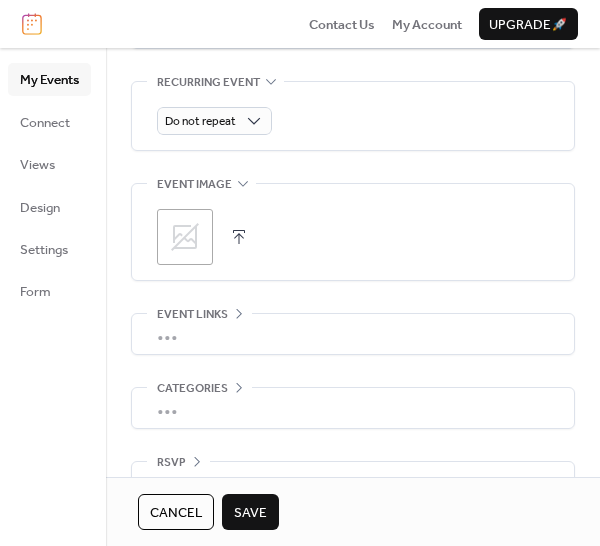 click 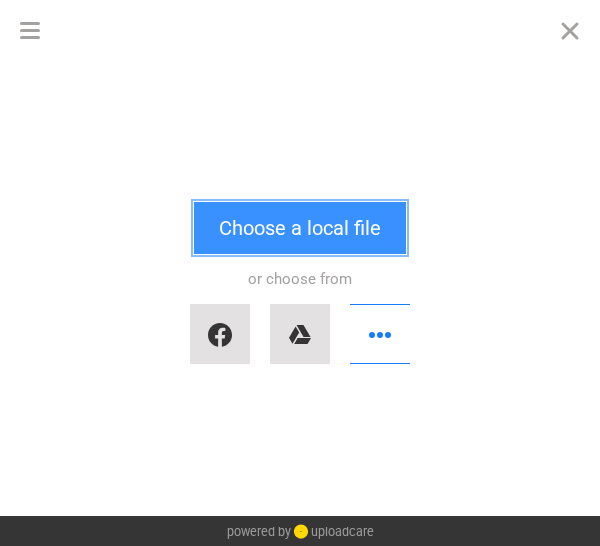 click on "Choose a local file" at bounding box center (300, 228) 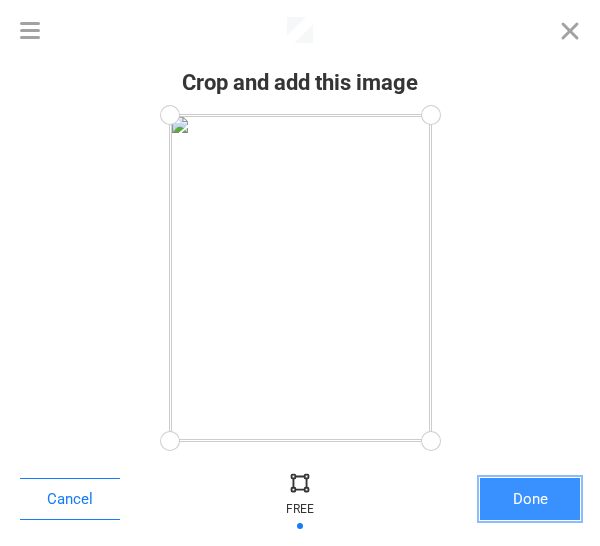 click on "Done" at bounding box center [530, 499] 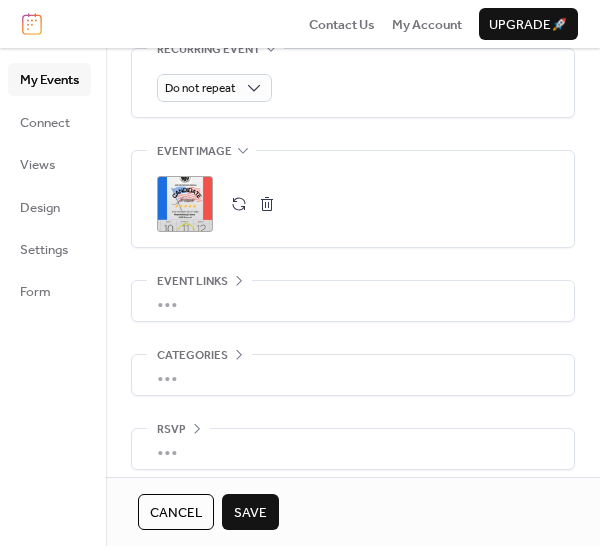scroll, scrollTop: 974, scrollLeft: 0, axis: vertical 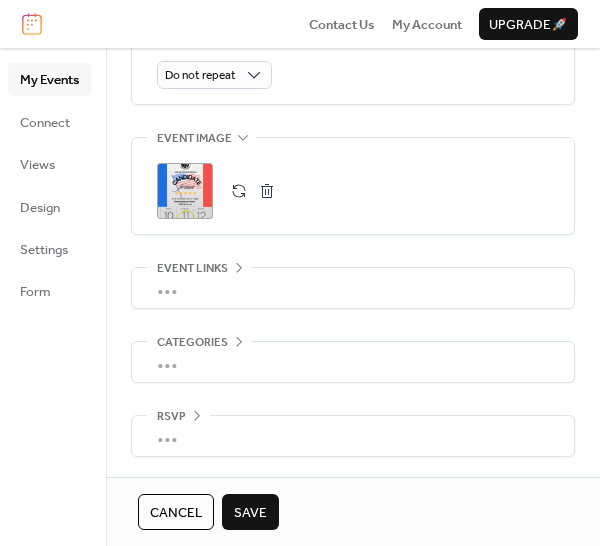 click on "•••" at bounding box center (353, 436) 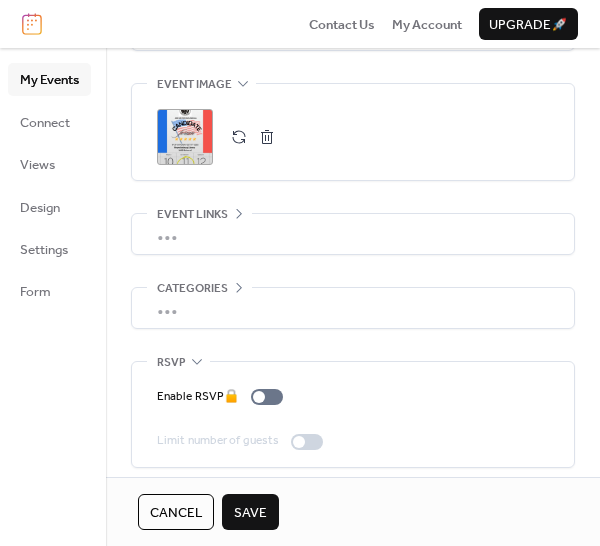 scroll, scrollTop: 1039, scrollLeft: 0, axis: vertical 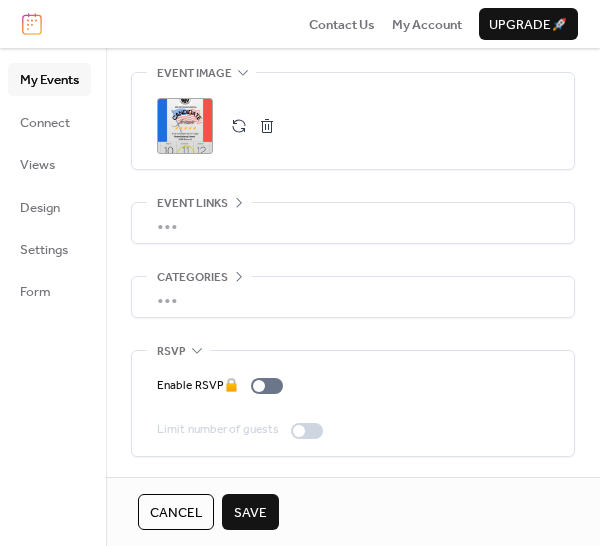 click 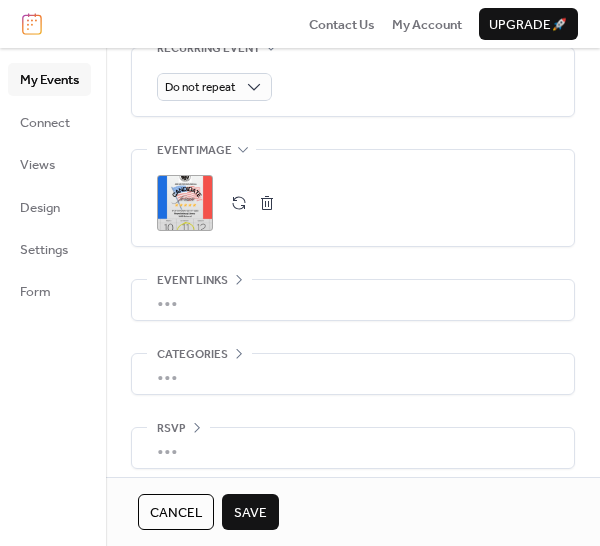 scroll, scrollTop: 974, scrollLeft: 0, axis: vertical 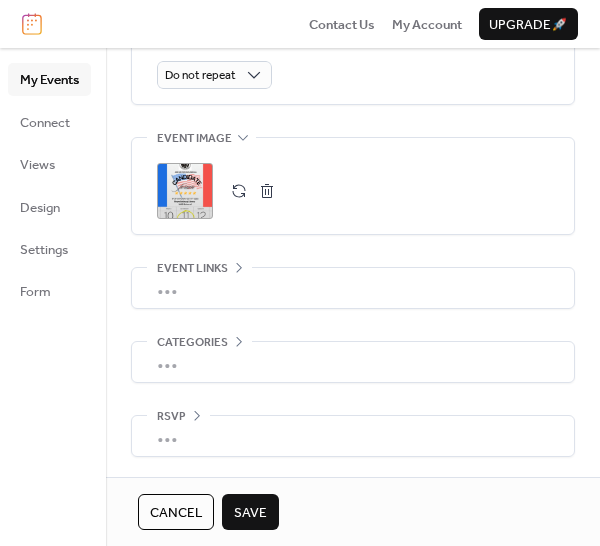 click on "Save" at bounding box center [250, 512] 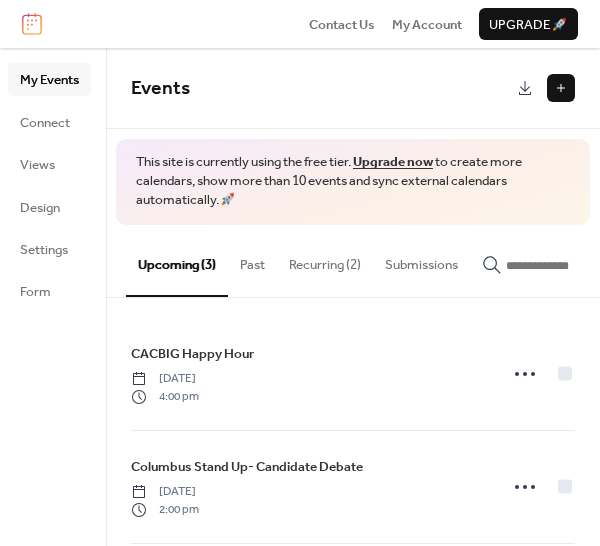 click at bounding box center [561, 88] 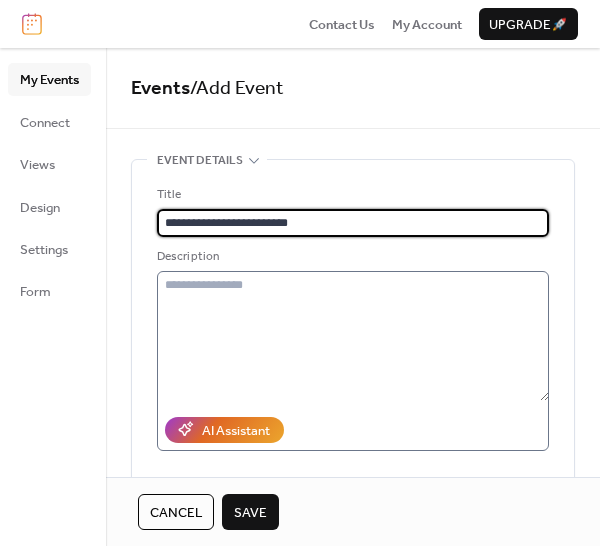 type on "**********" 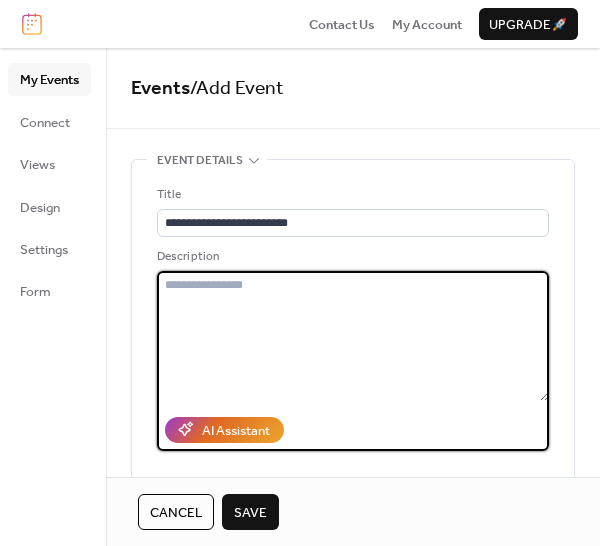 click at bounding box center (353, 336) 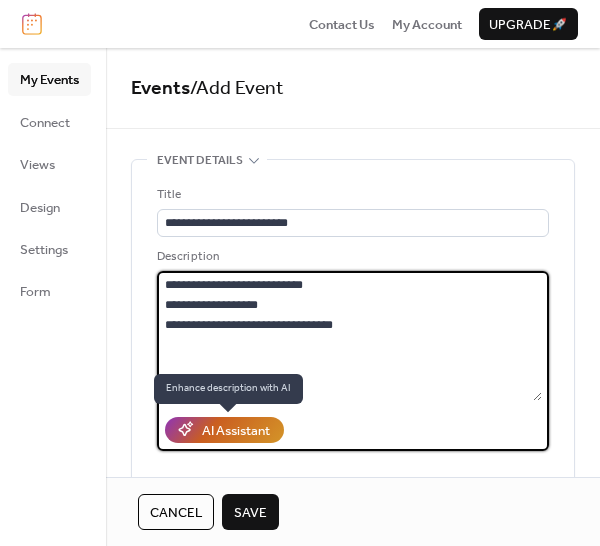 type on "**********" 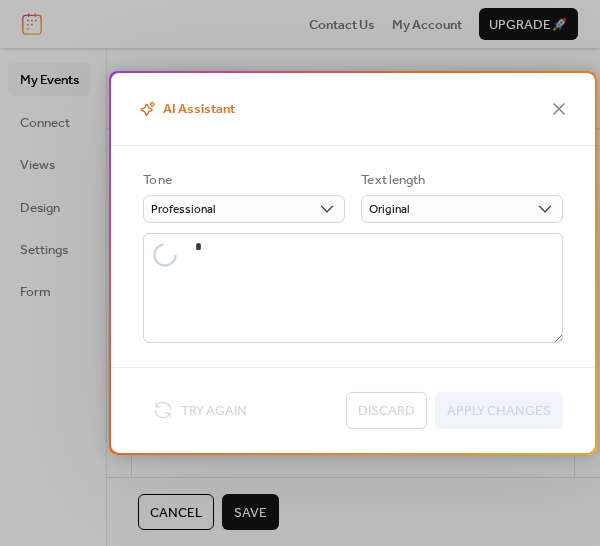 type on "**********" 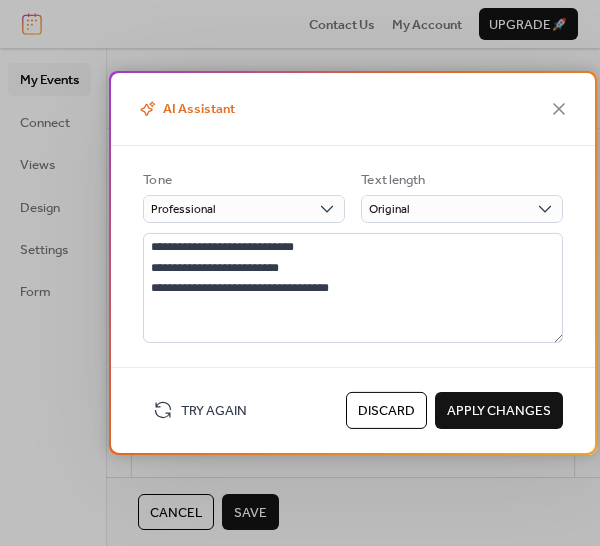 click on "Apply Changes" at bounding box center [499, 411] 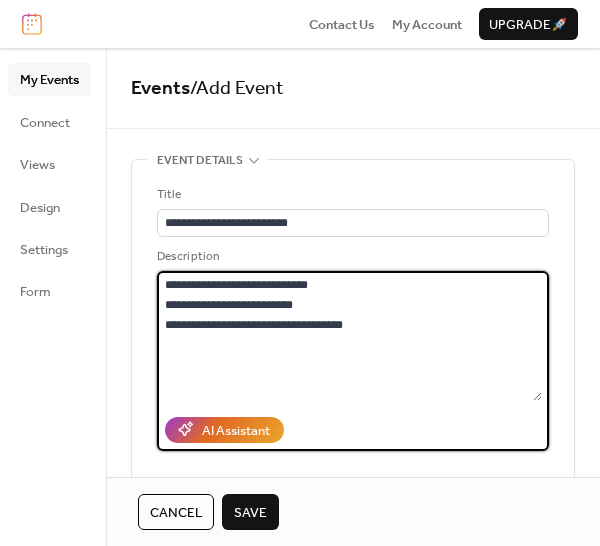 click on "**********" at bounding box center (349, 336) 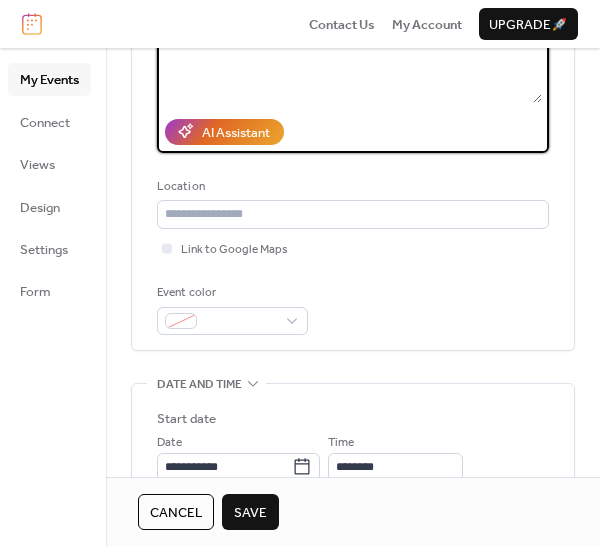 scroll, scrollTop: 306, scrollLeft: 0, axis: vertical 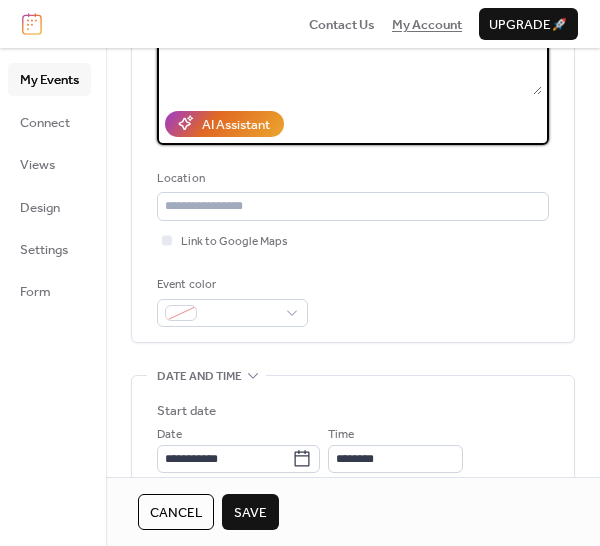 type on "**********" 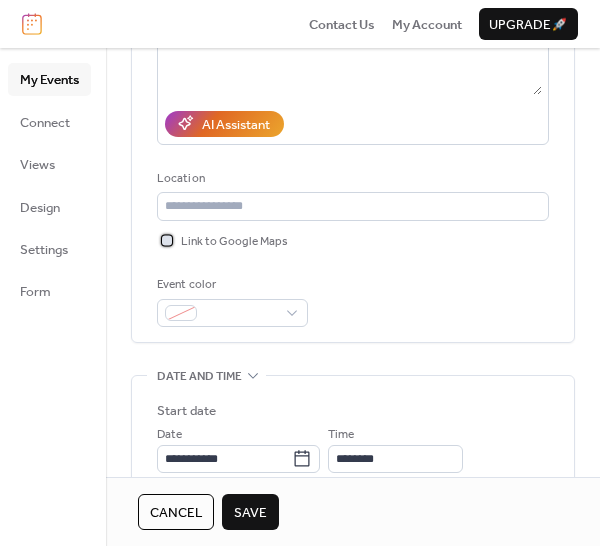 click at bounding box center [167, 240] 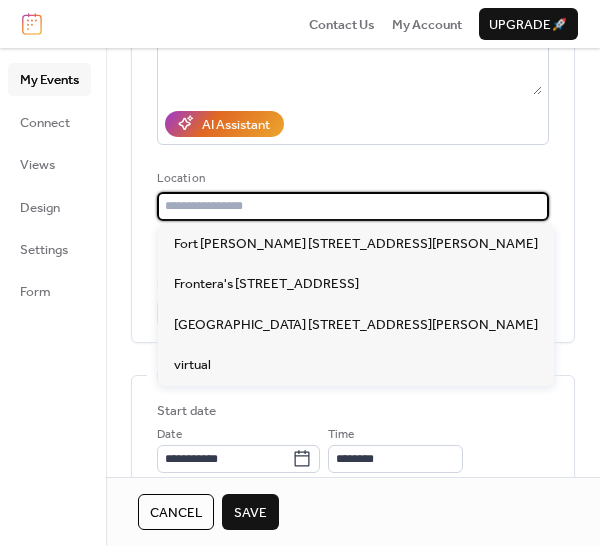 click at bounding box center (353, 206) 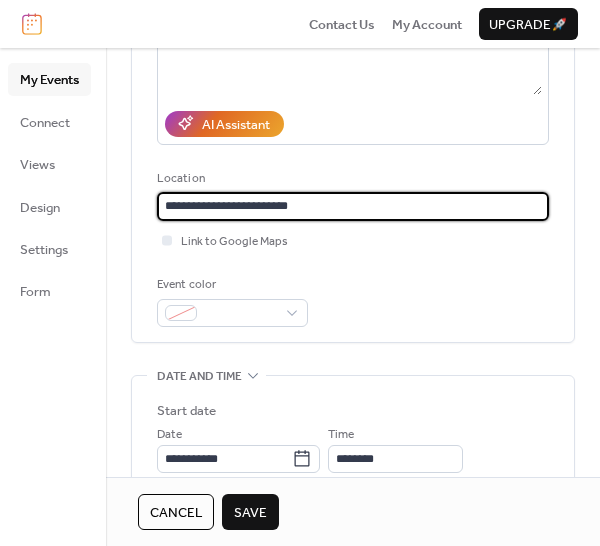paste on "**********" 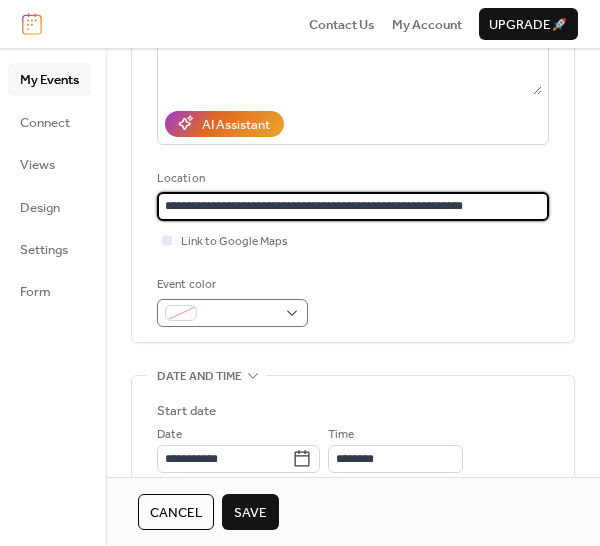 type on "**********" 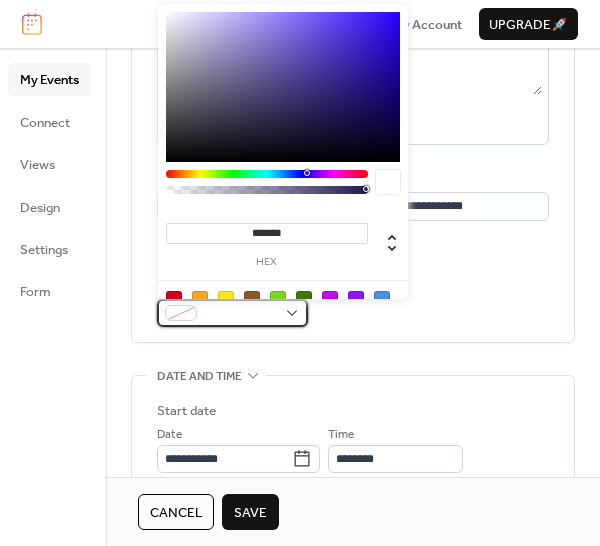 click at bounding box center (232, 313) 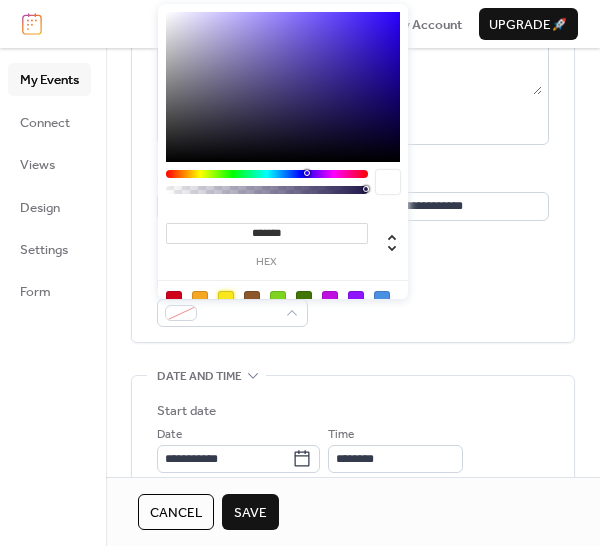 click at bounding box center [226, 299] 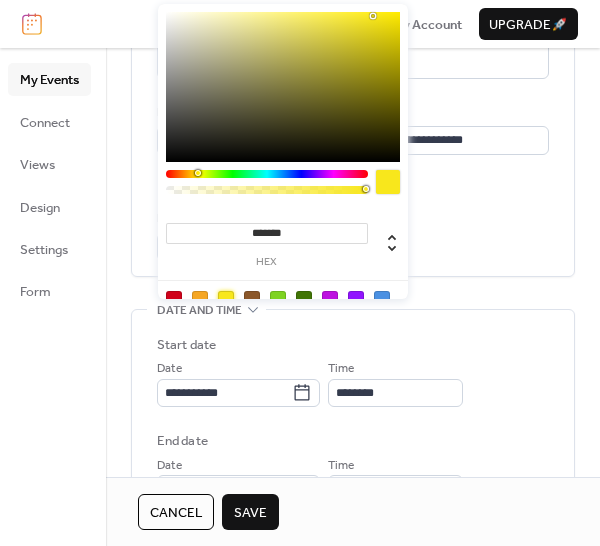 scroll, scrollTop: 379, scrollLeft: 0, axis: vertical 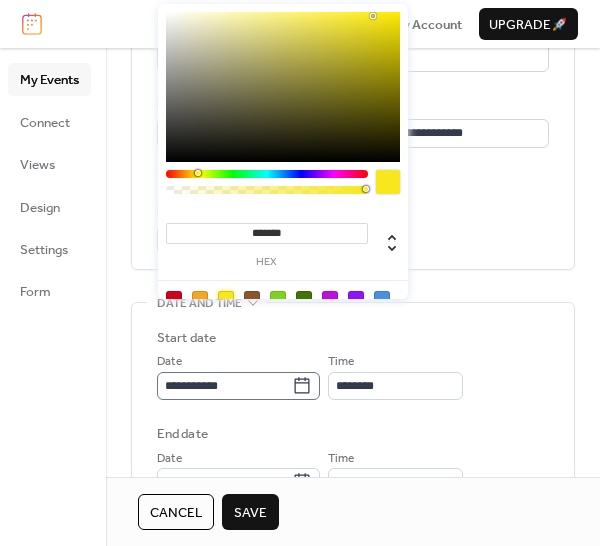 click 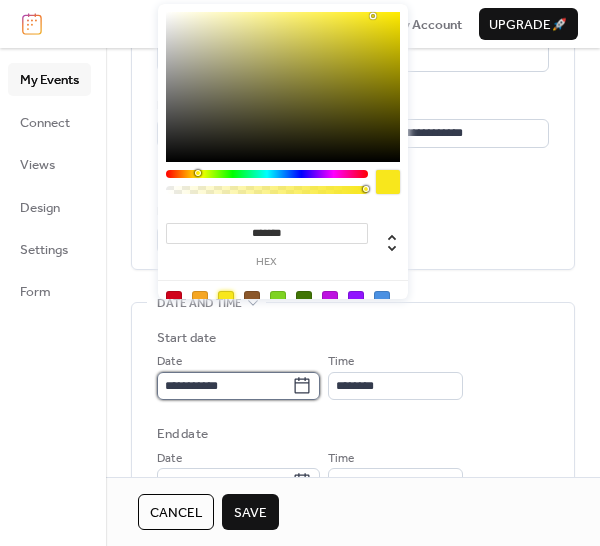 click on "**********" at bounding box center [224, 386] 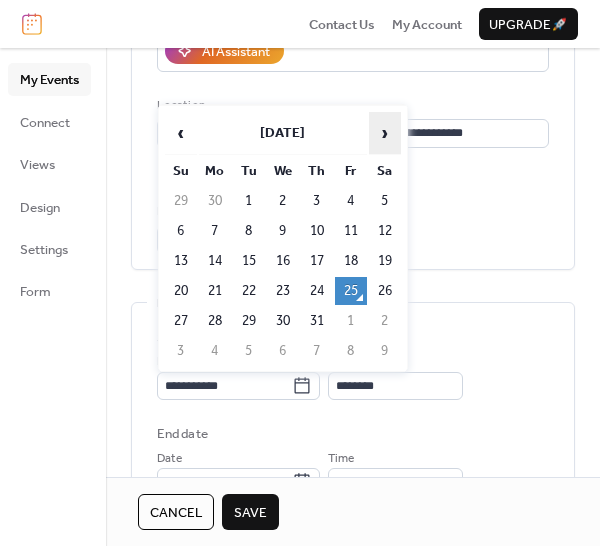 click on "›" at bounding box center (385, 133) 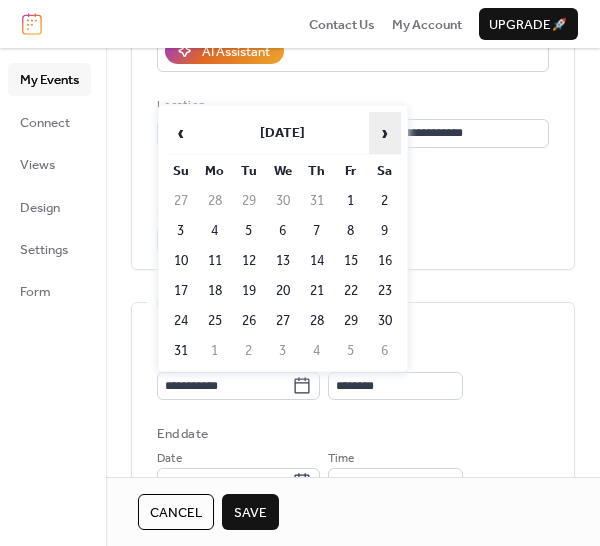 click on "›" at bounding box center (385, 133) 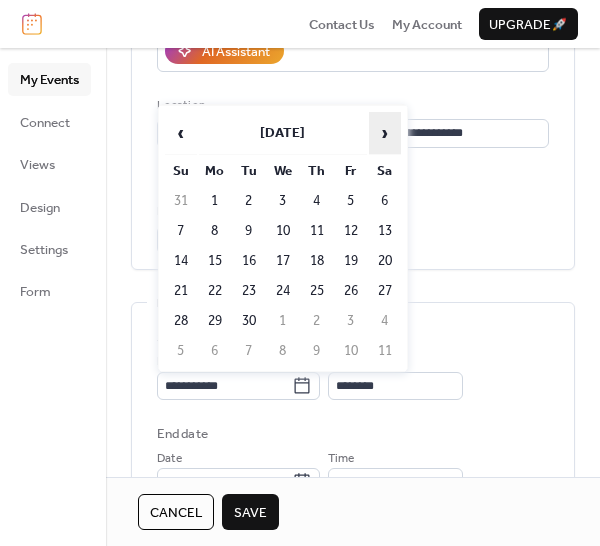 click on "›" at bounding box center [385, 133] 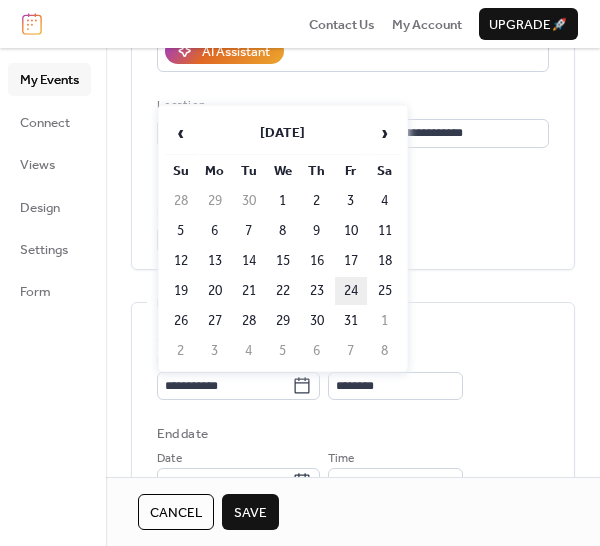 click on "24" at bounding box center [351, 291] 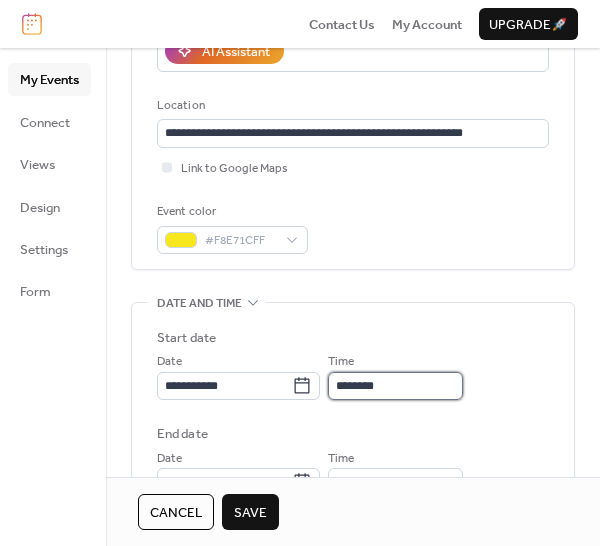 click on "********" at bounding box center [395, 386] 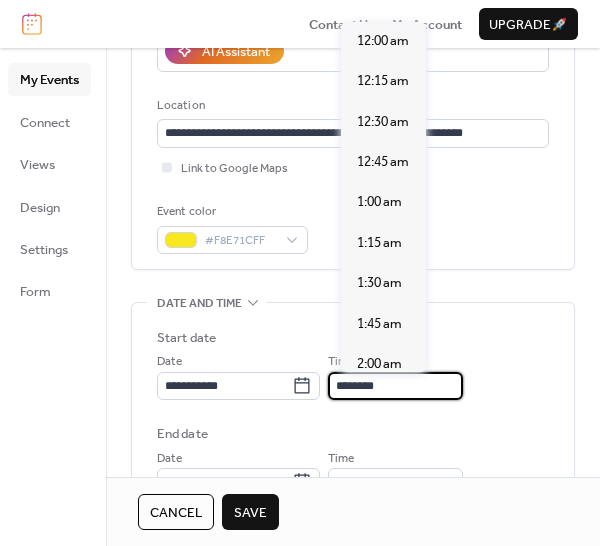 scroll, scrollTop: 1940, scrollLeft: 0, axis: vertical 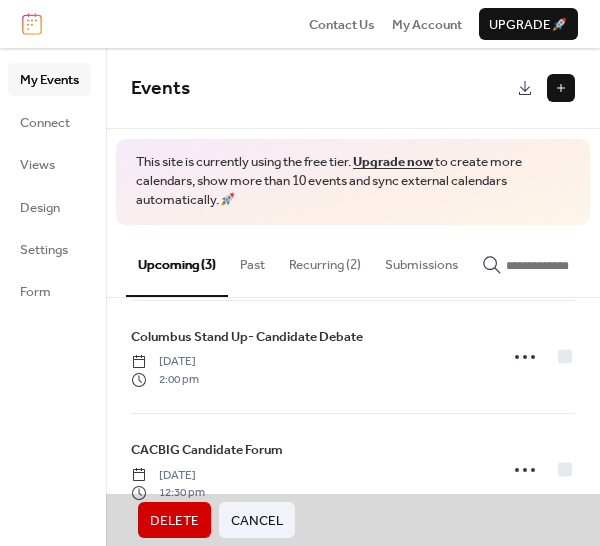 click at bounding box center (561, 88) 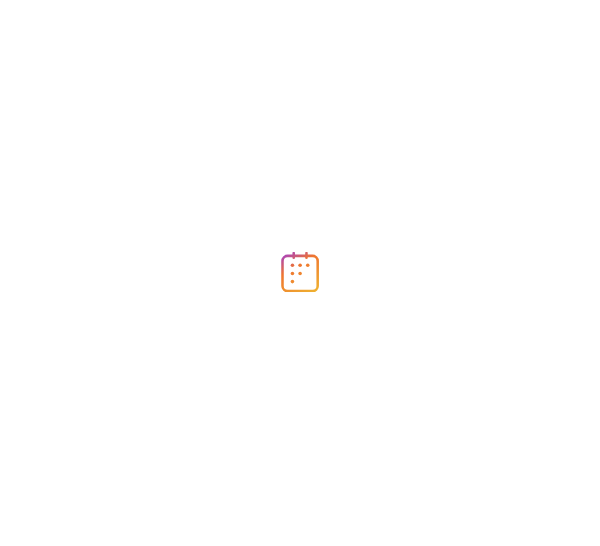 scroll, scrollTop: 0, scrollLeft: 0, axis: both 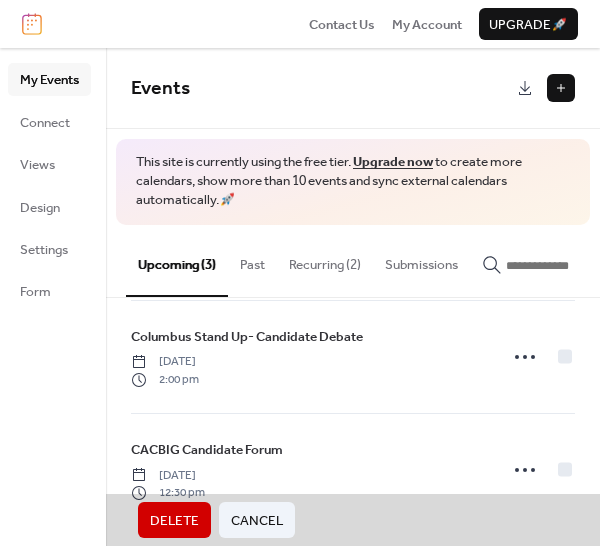 click at bounding box center [561, 88] 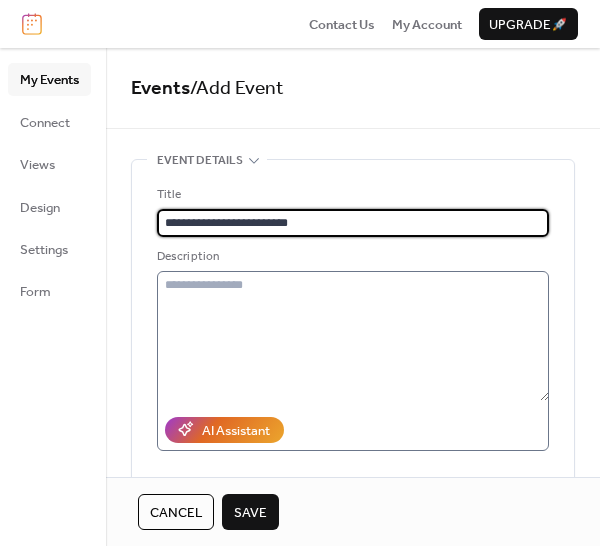 type on "**********" 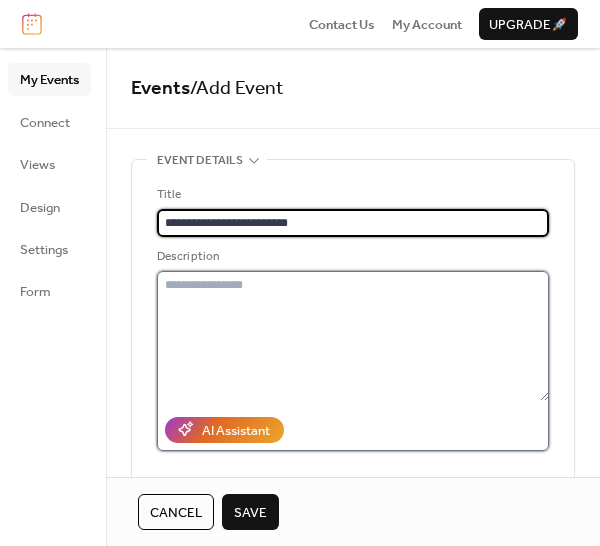 click at bounding box center [353, 336] 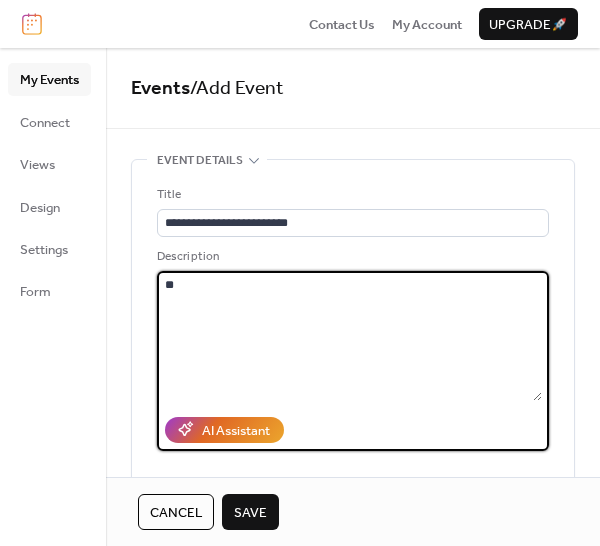 type on "*" 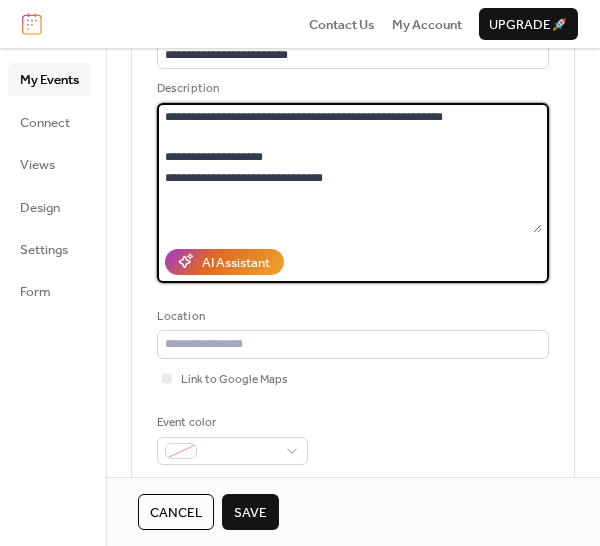 scroll, scrollTop: 205, scrollLeft: 0, axis: vertical 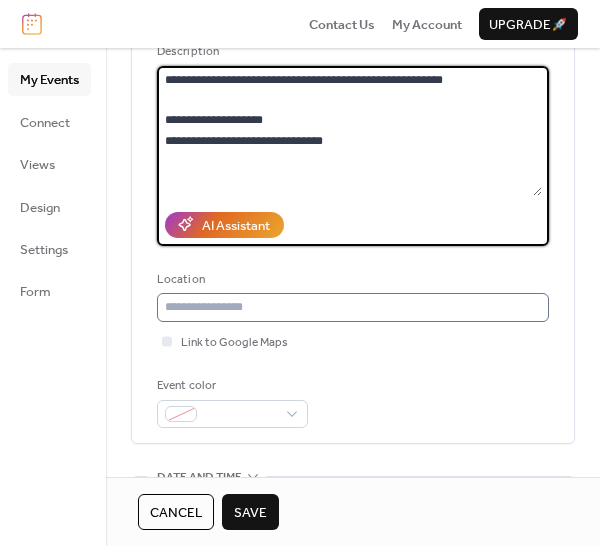 type on "**********" 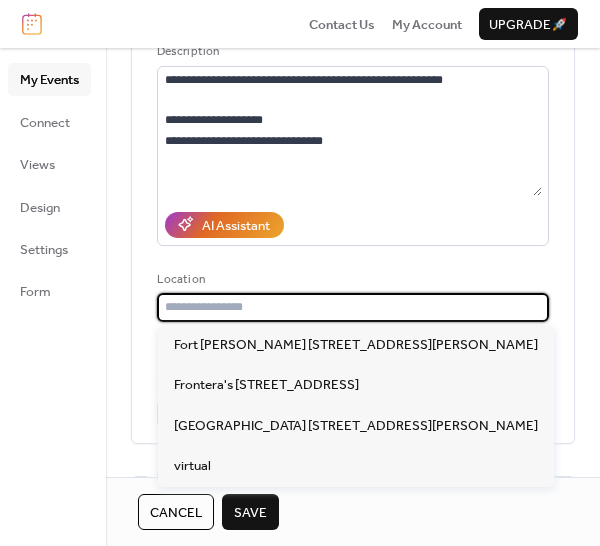 click at bounding box center [353, 307] 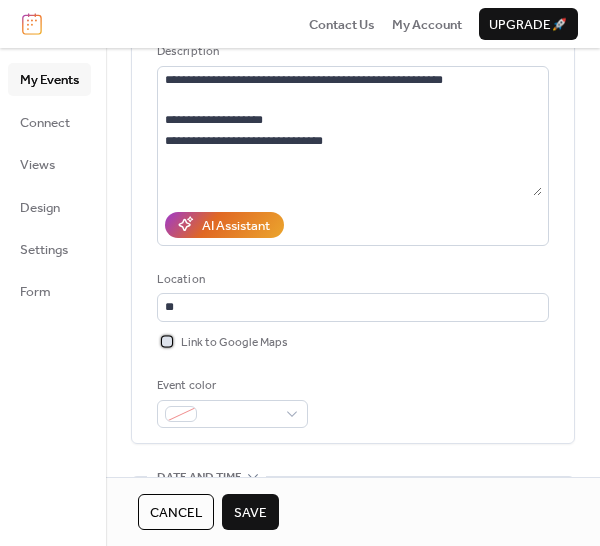click at bounding box center (167, 341) 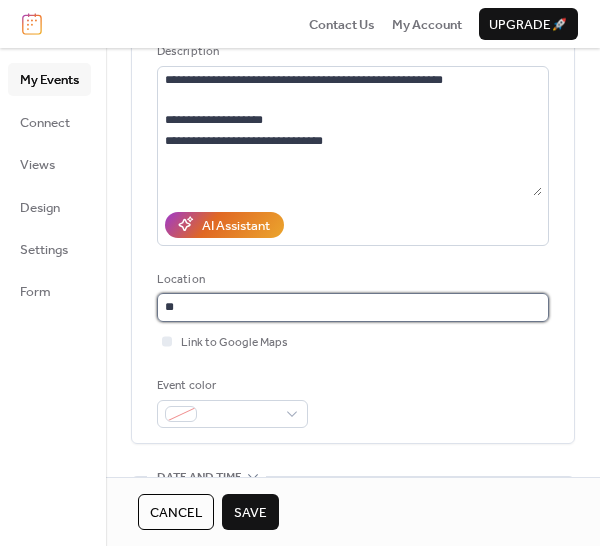click on "**" at bounding box center [353, 307] 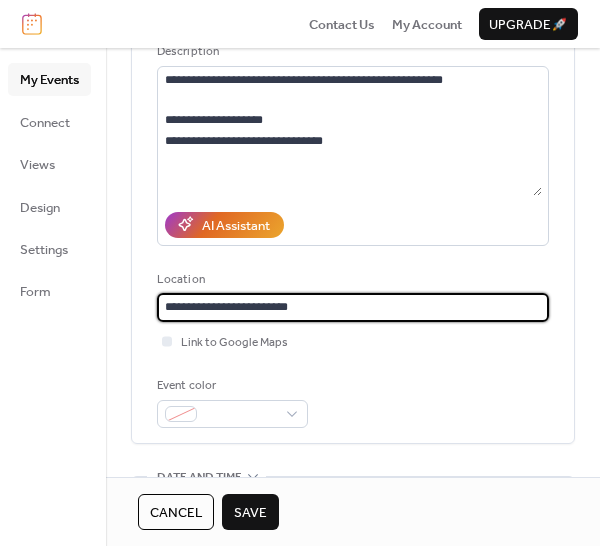 paste on "**********" 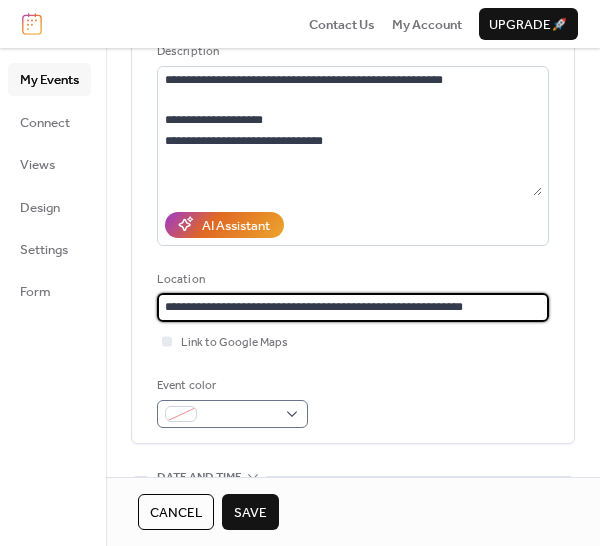 type on "**********" 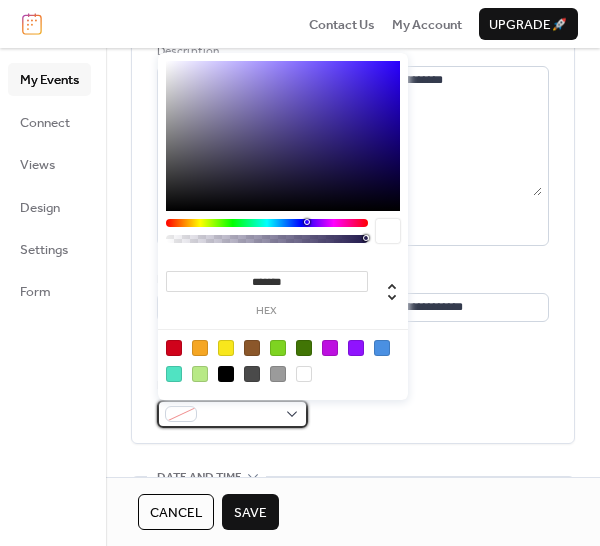 click at bounding box center [232, 414] 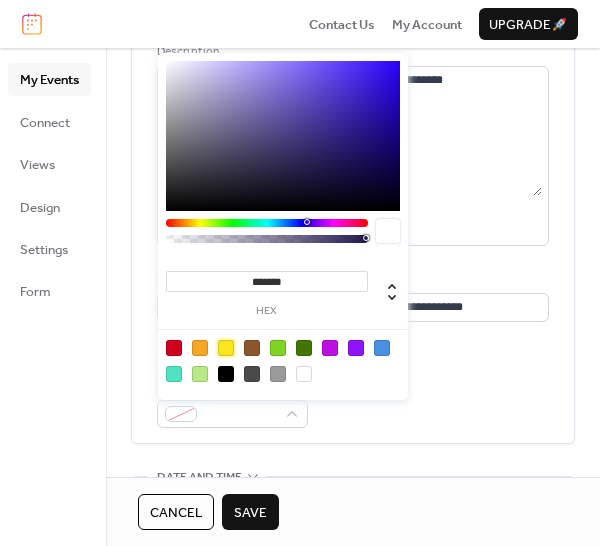 click at bounding box center (226, 348) 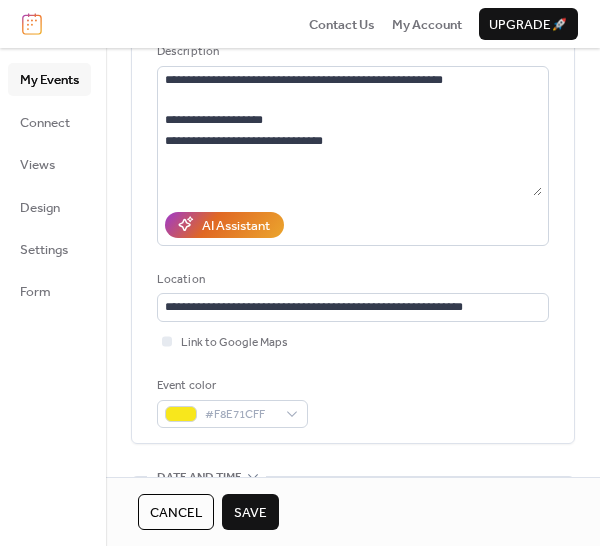 click on "**********" at bounding box center [353, 204] 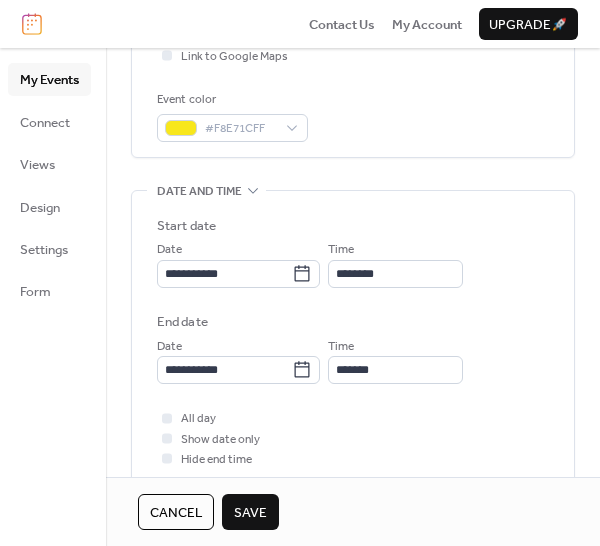 scroll, scrollTop: 499, scrollLeft: 0, axis: vertical 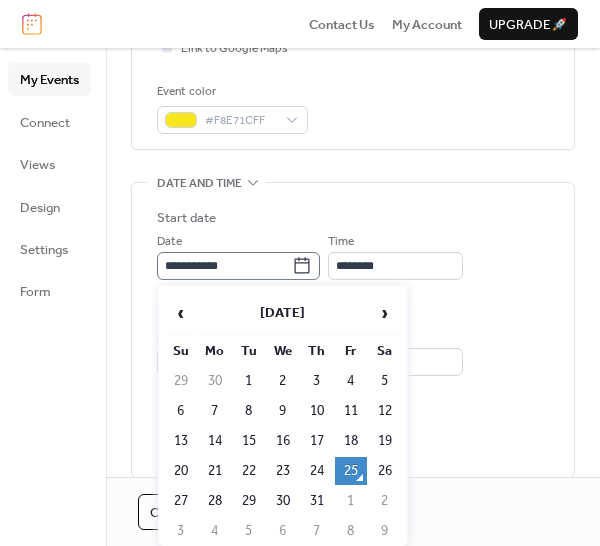 click 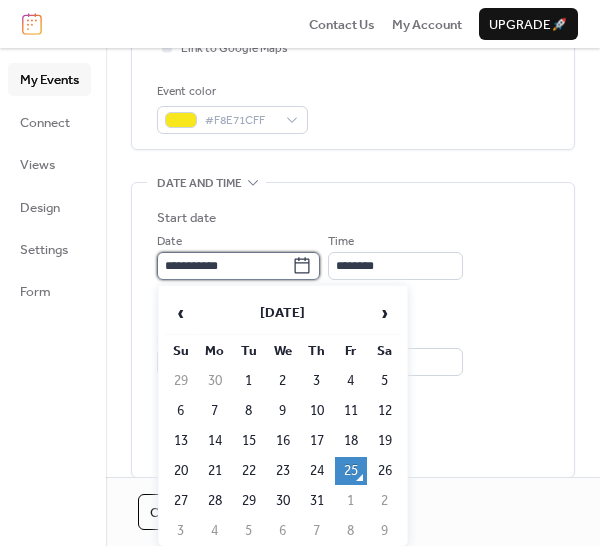 click on "**********" at bounding box center [224, 266] 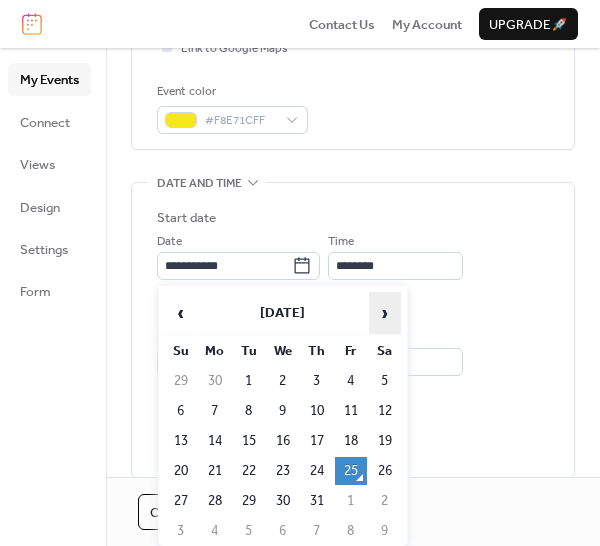 click on "›" at bounding box center [385, 313] 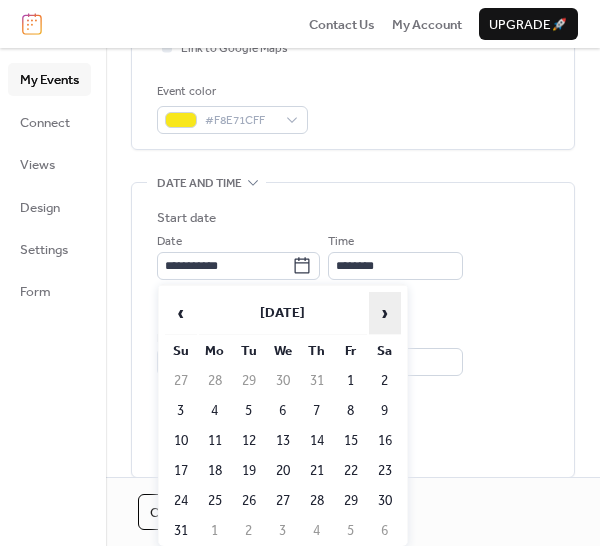 click on "›" at bounding box center [385, 313] 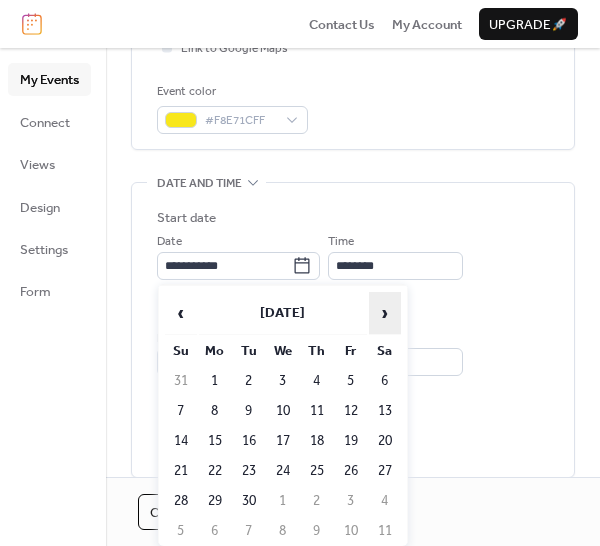 click on "›" at bounding box center (385, 313) 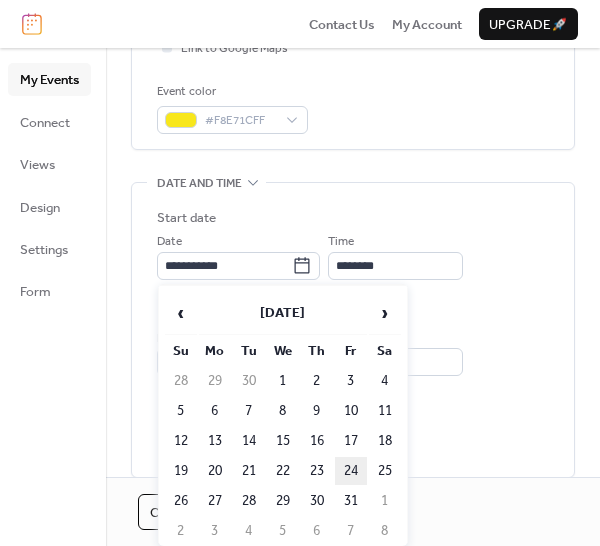 click on "24" at bounding box center (351, 471) 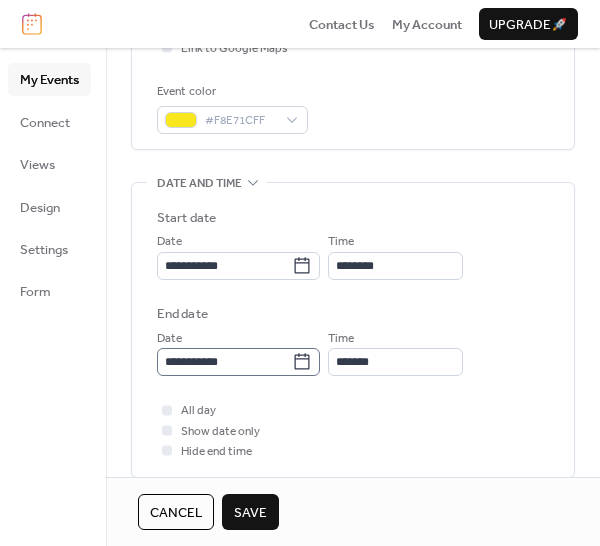 click 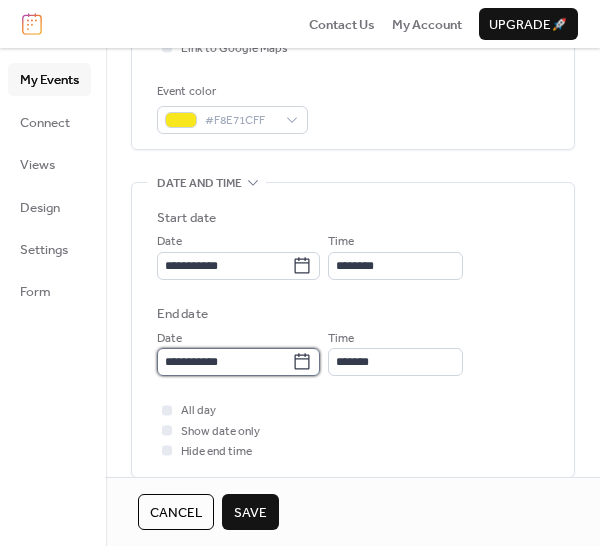 click on "**********" at bounding box center [224, 362] 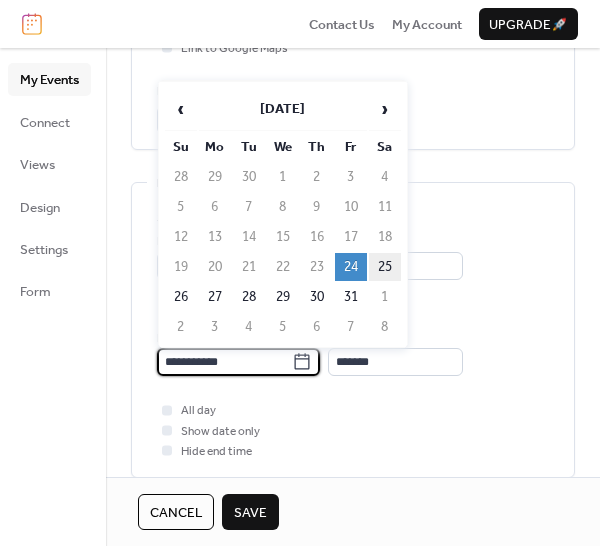 click on "25" at bounding box center (385, 267) 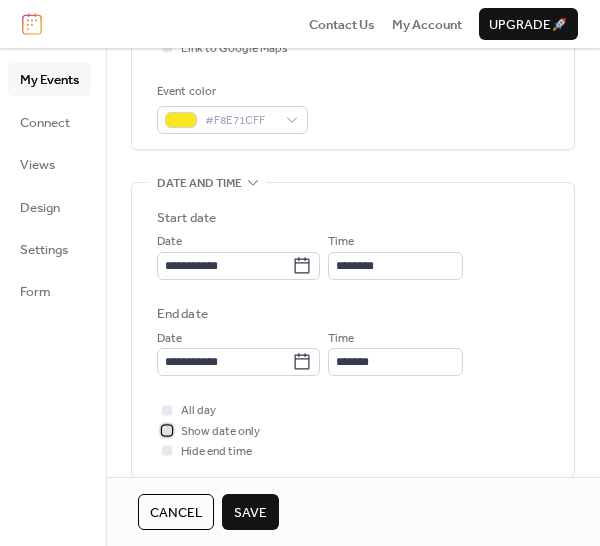 click at bounding box center (167, 430) 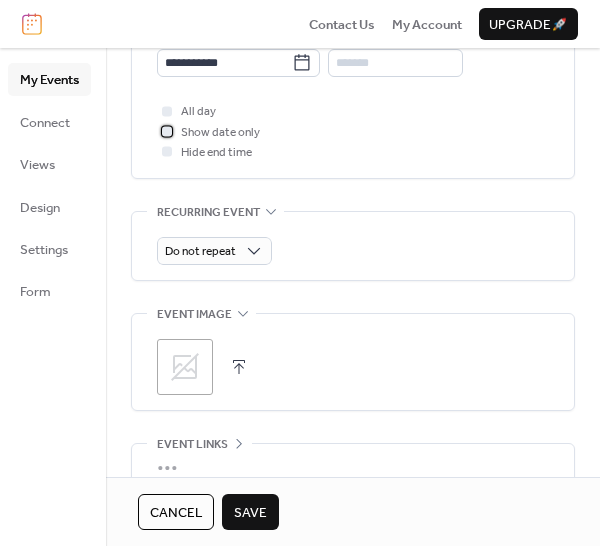 scroll, scrollTop: 828, scrollLeft: 0, axis: vertical 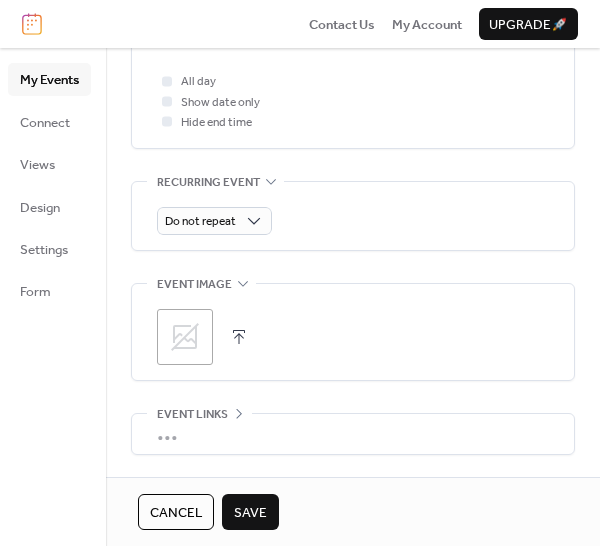 click 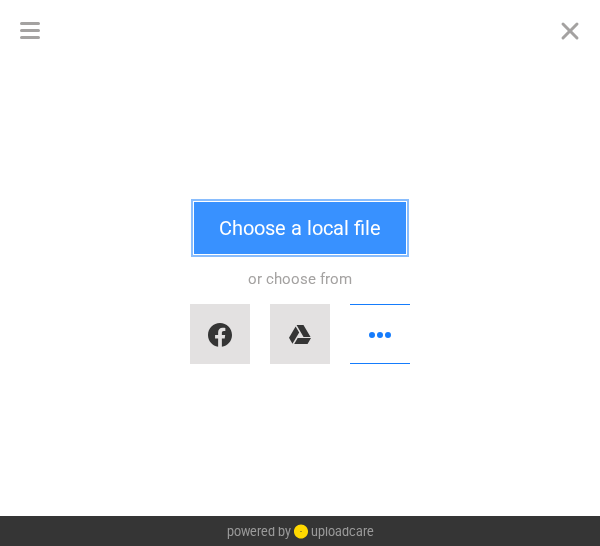 click on "Choose a local file" at bounding box center [300, 228] 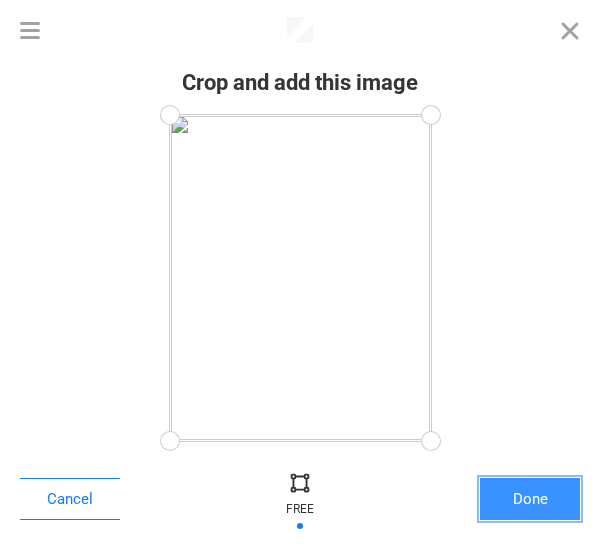 click on "Done" at bounding box center [530, 499] 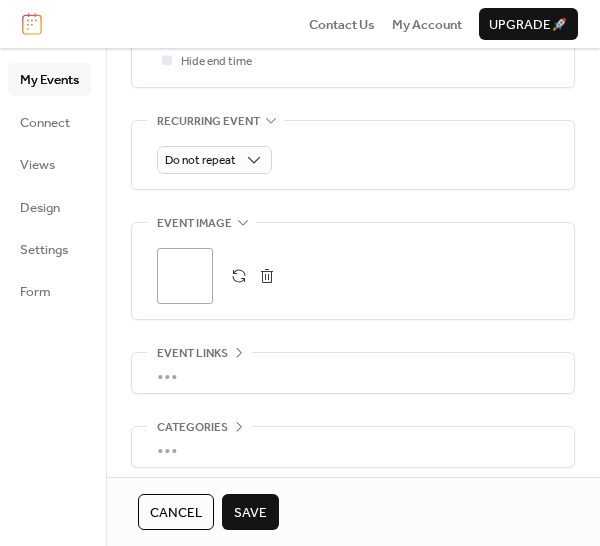 scroll, scrollTop: 974, scrollLeft: 0, axis: vertical 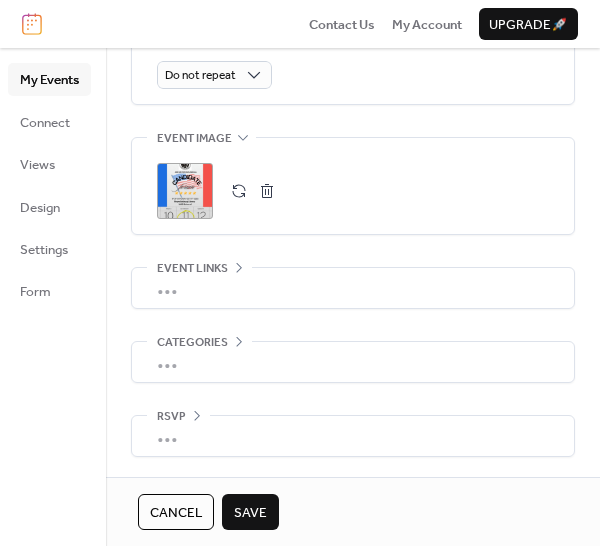click on "Save" at bounding box center [250, 513] 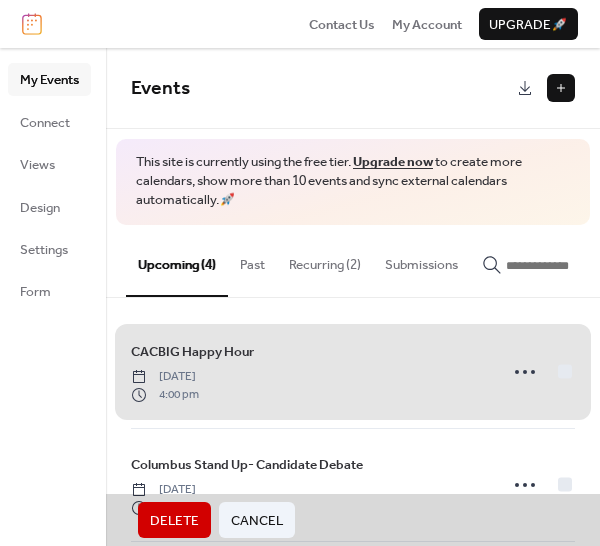 scroll, scrollTop: 0, scrollLeft: 0, axis: both 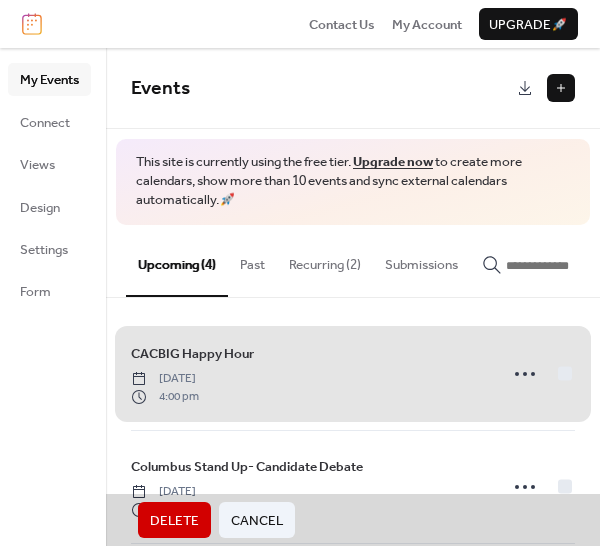 click on "CACBIG Happy Hour  [DATE] 4:00 pm" at bounding box center [353, 374] 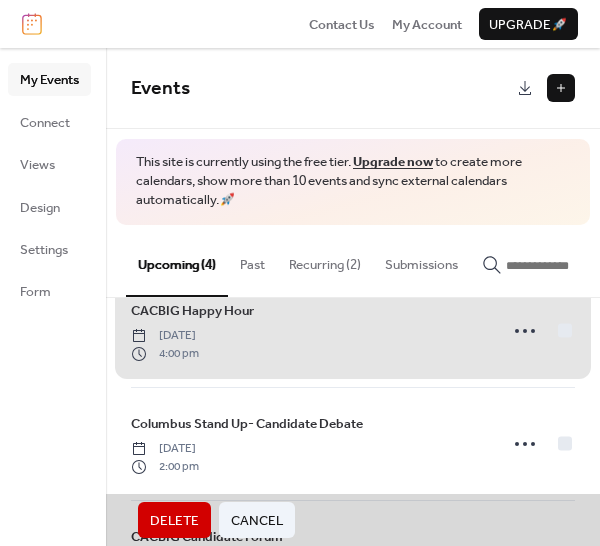 scroll, scrollTop: 108, scrollLeft: 0, axis: vertical 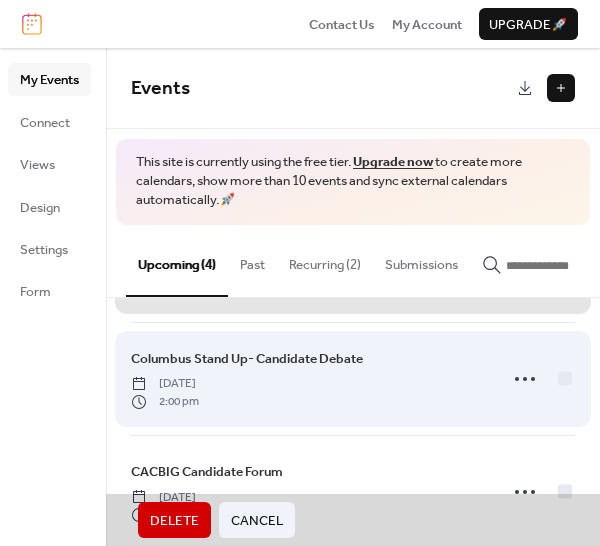click on "Columbus Stand Up- Candidate Debate Sunday, September 7, 2025 2:00 pm" at bounding box center [353, 378] 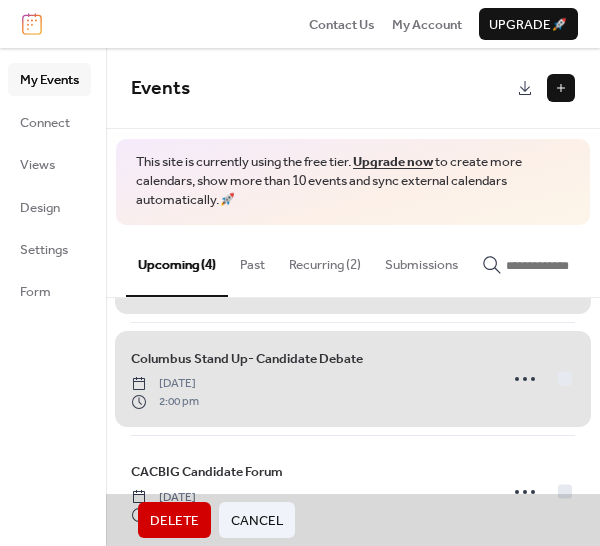 click on "Columbus Stand Up- Candidate Debate Sunday, September 7, 2025 2:00 pm" at bounding box center (353, 378) 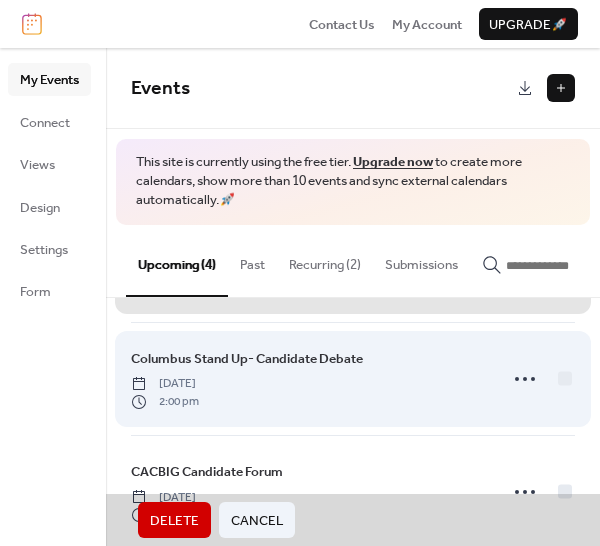 click on "Columbus Stand Up- Candidate Debate Sunday, September 7, 2025 2:00 pm" at bounding box center (353, 378) 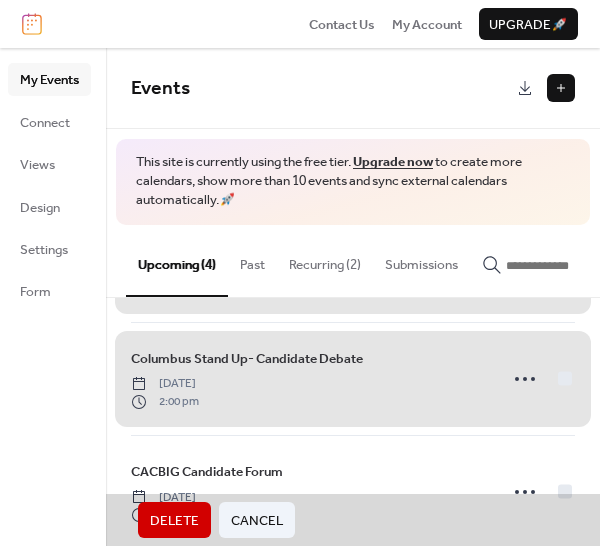 click on "Columbus Stand Up- Candidate Debate Sunday, September 7, 2025 2:00 pm" at bounding box center [353, 378] 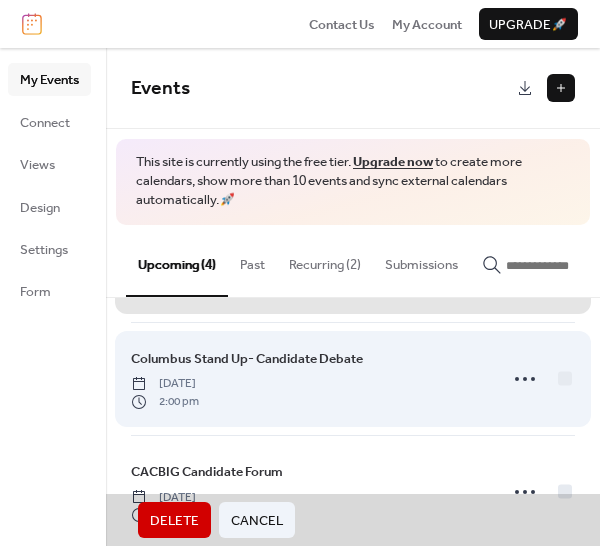click on "Columbus Stand Up- Candidate Debate Sunday, September 7, 2025 2:00 pm" at bounding box center [353, 378] 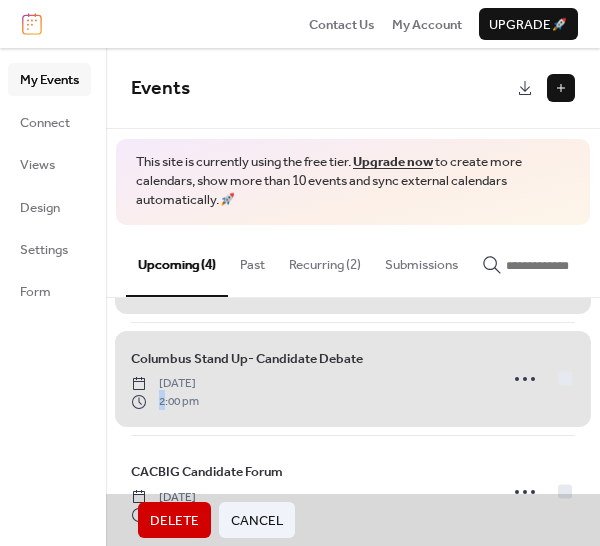 click on "Columbus Stand Up- Candidate Debate Sunday, September 7, 2025 2:00 pm" at bounding box center (353, 378) 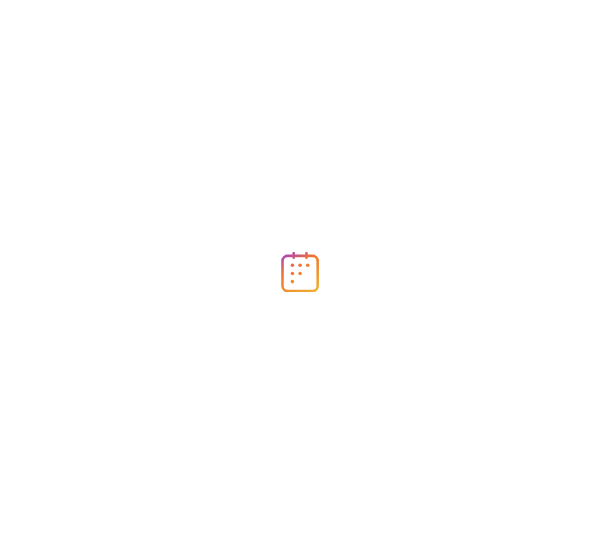 scroll, scrollTop: 0, scrollLeft: 0, axis: both 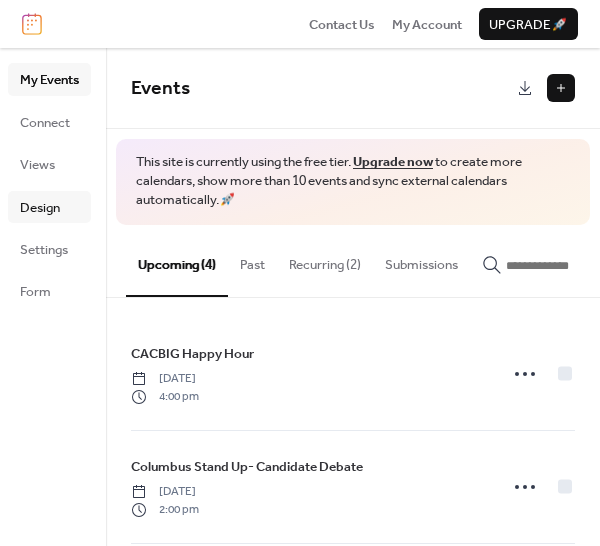 click on "Design" at bounding box center (40, 208) 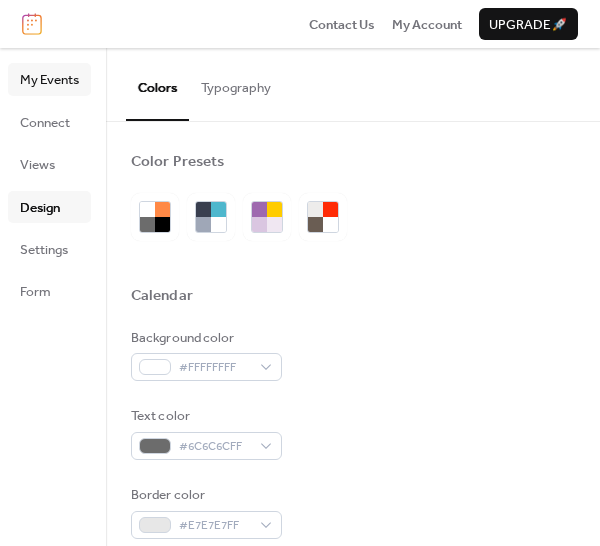 click on "My Events" at bounding box center [49, 80] 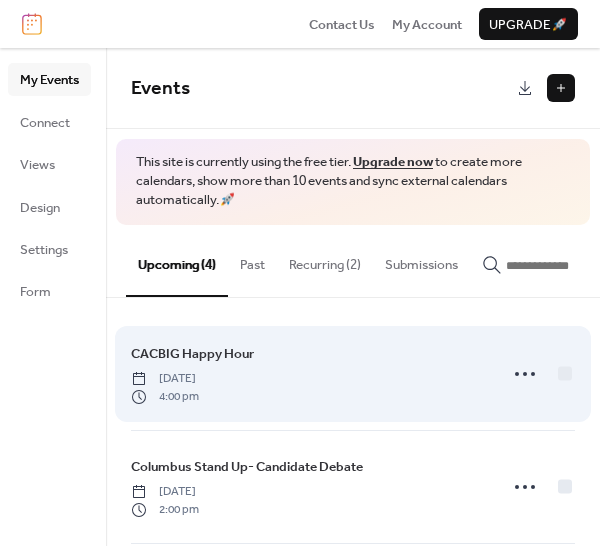 click on "CACBIG Happy Hour  [DATE] 4:00 pm" at bounding box center (308, 374) 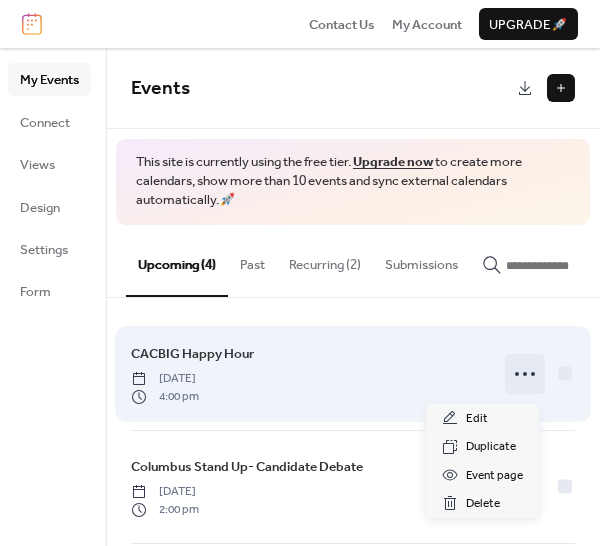 click 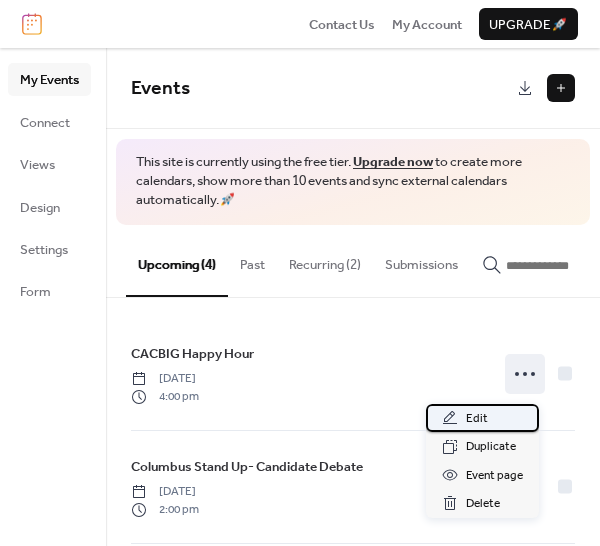 click 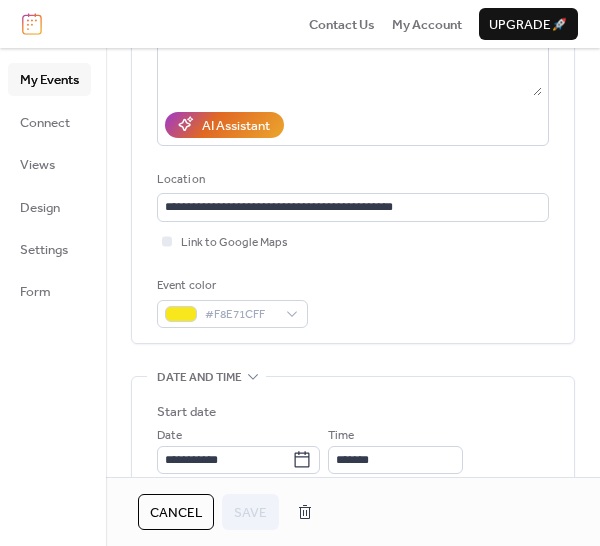 scroll, scrollTop: 326, scrollLeft: 0, axis: vertical 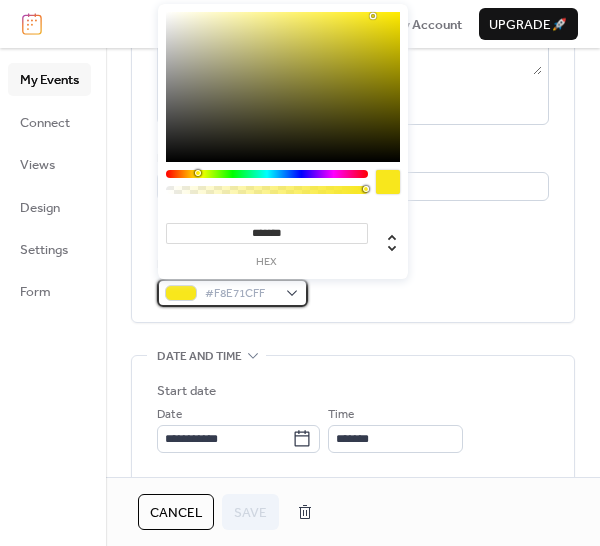 click on "#F8E71CFF" at bounding box center (232, 293) 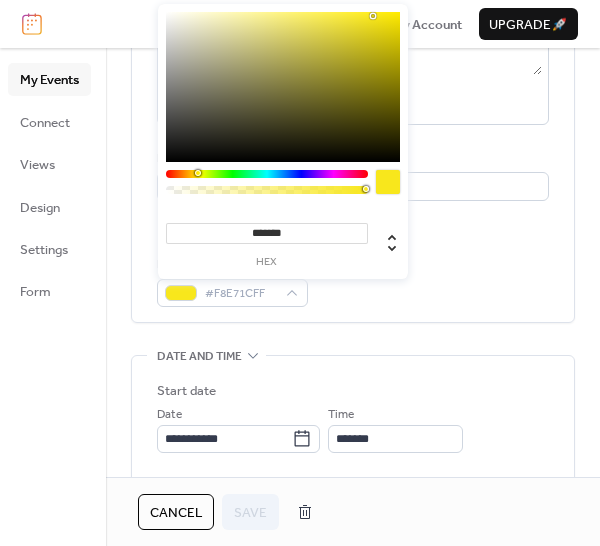 type on "*******" 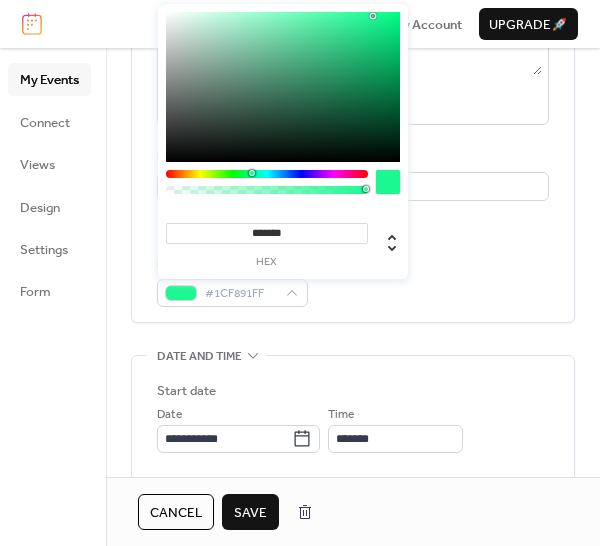 click at bounding box center (267, 174) 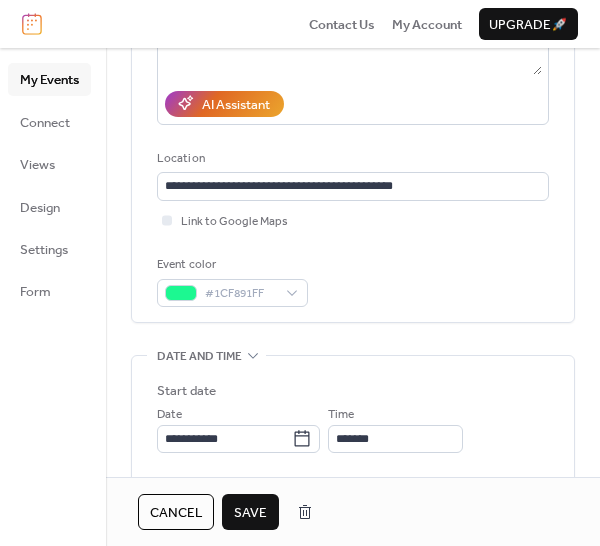 click on "Save" at bounding box center (250, 513) 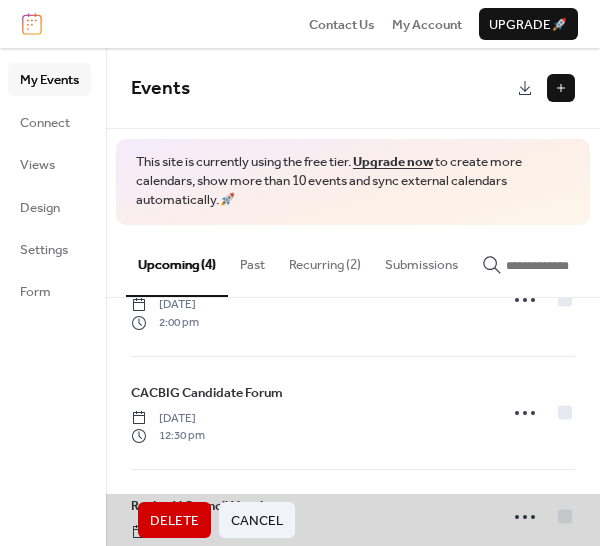 scroll, scrollTop: 193, scrollLeft: 0, axis: vertical 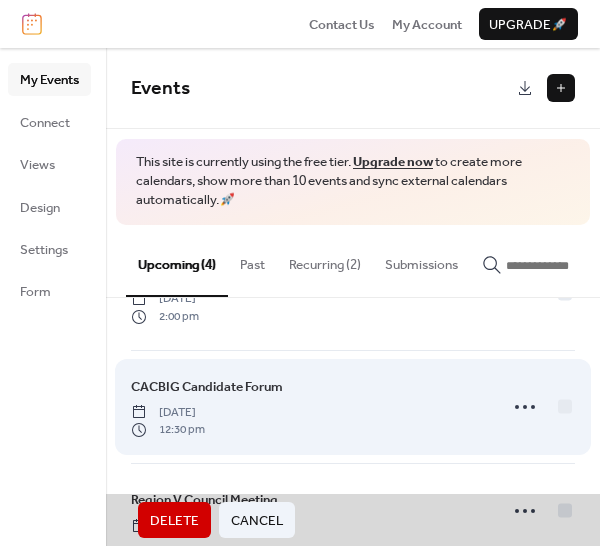 click on "CACBIG Candidate Forum [DATE] 12:30 pm" at bounding box center (353, 406) 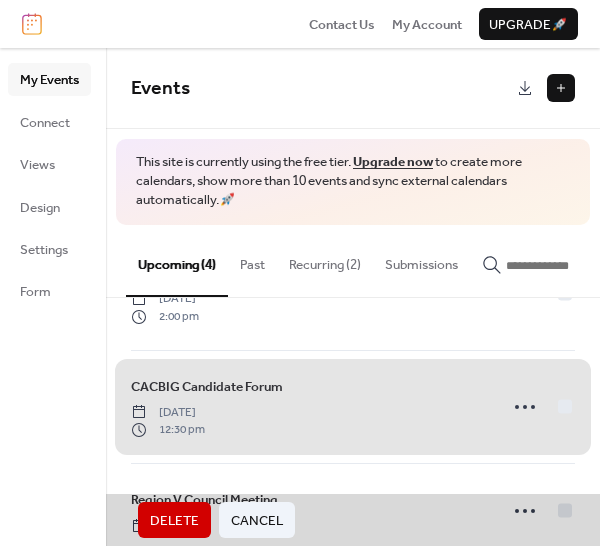 click on "CACBIG Candidate Forum [DATE] 12:30 pm" at bounding box center (353, 406) 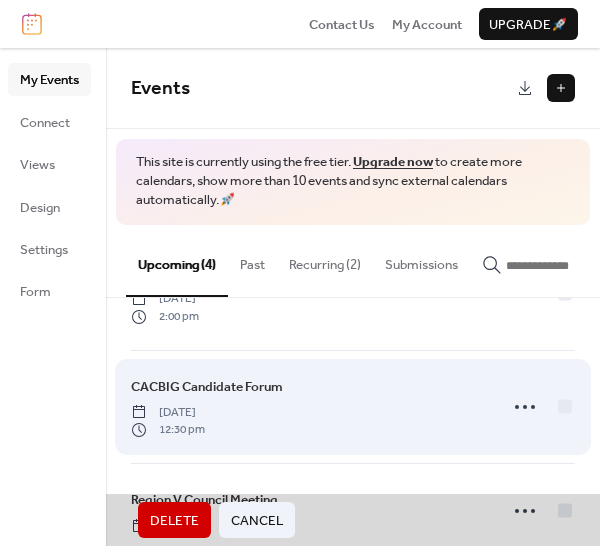 click on "CACBIG Candidate Forum [DATE] 12:30 pm" at bounding box center (353, 406) 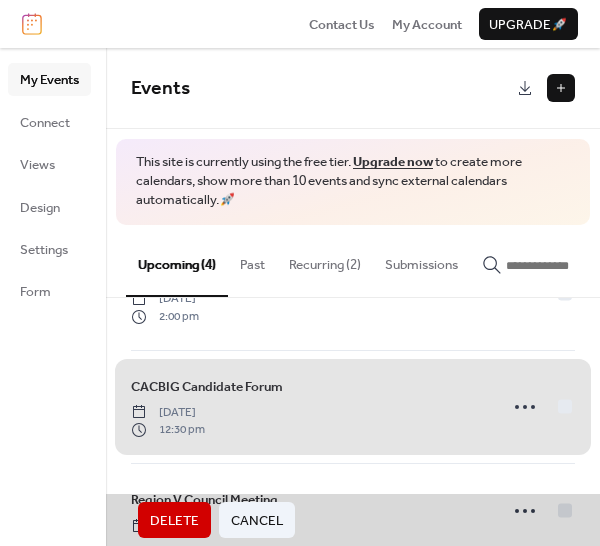 click on "CACBIG Candidate Forum [DATE] 12:30 pm" at bounding box center (353, 406) 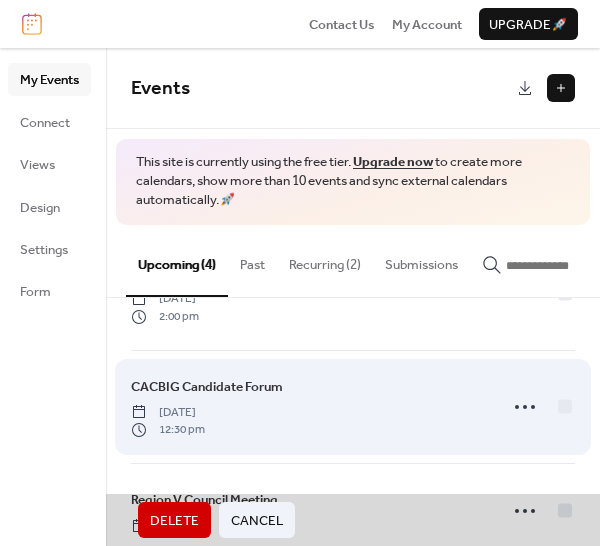 click on "CACBIG Candidate Forum [DATE] 12:30 pm" at bounding box center (353, 406) 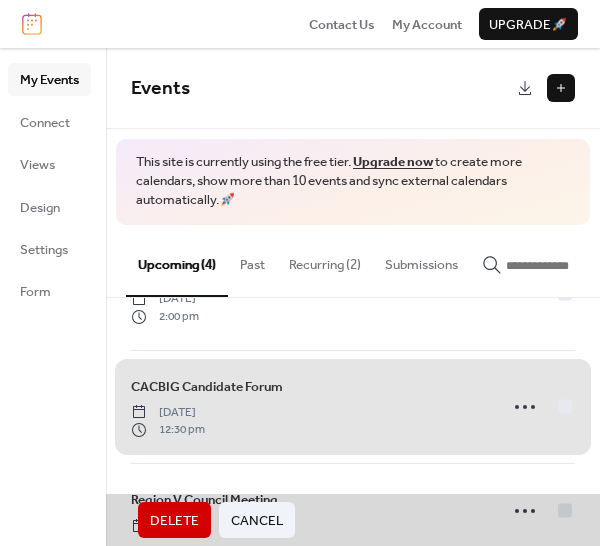 click on "CACBIG Candidate Forum [DATE] 12:30 pm" at bounding box center (353, 406) 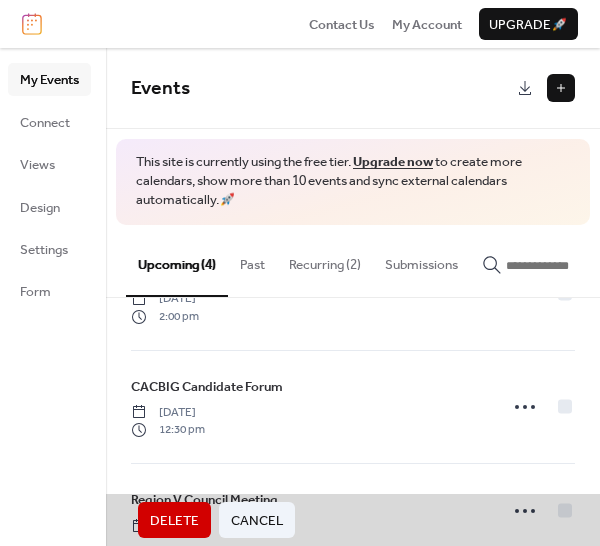 click on "Cancel" at bounding box center (257, 521) 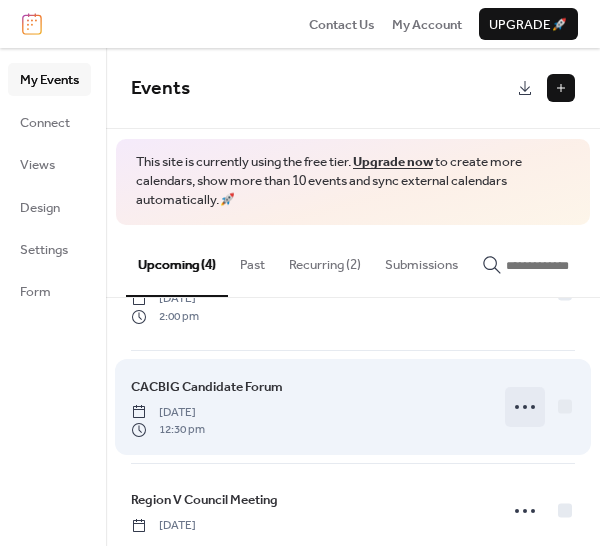click 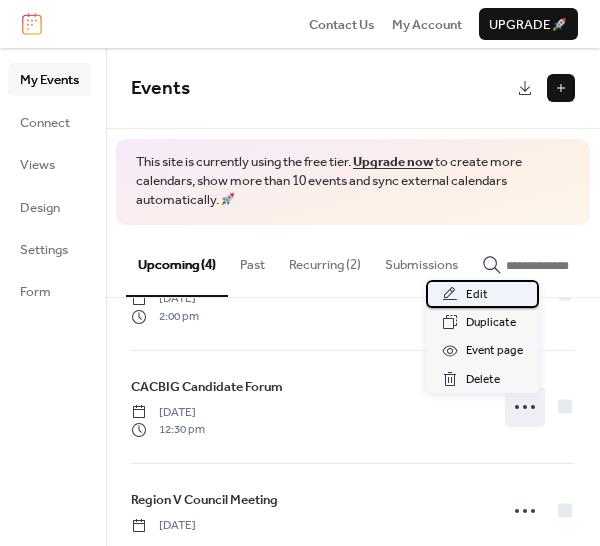 click on "Edit" at bounding box center [477, 295] 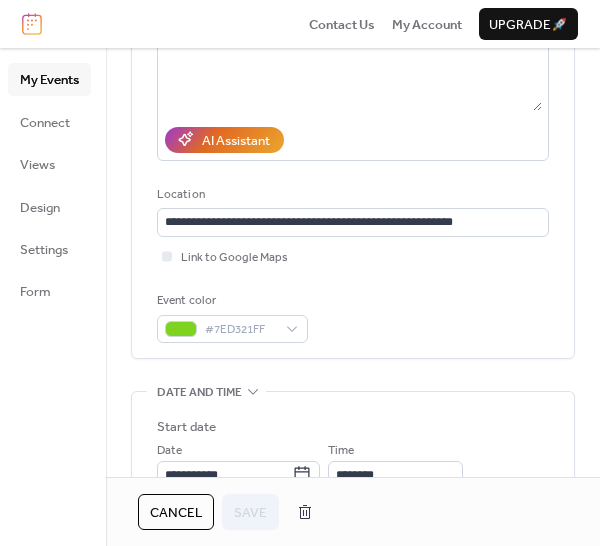 scroll, scrollTop: 293, scrollLeft: 0, axis: vertical 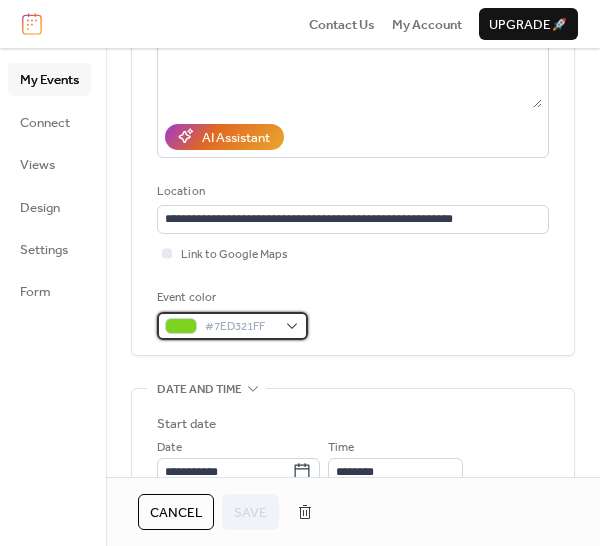 click on "#7ED321FF" at bounding box center [232, 326] 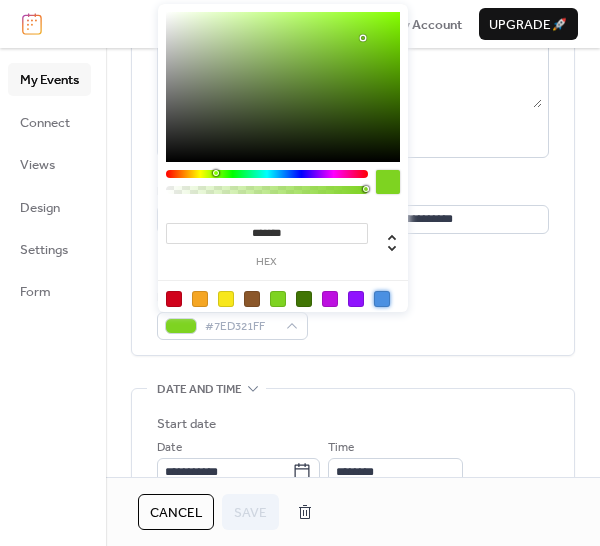 click at bounding box center (382, 299) 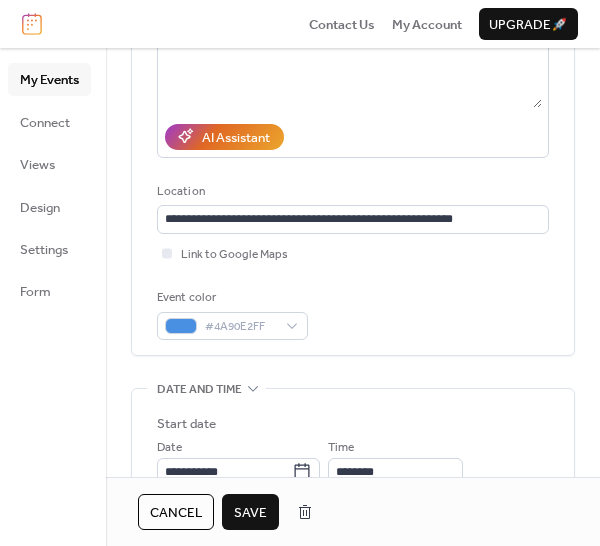 click on "Save" at bounding box center [250, 513] 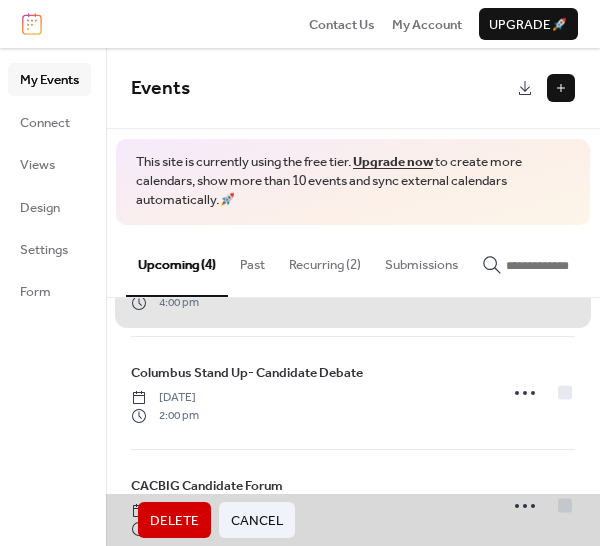 scroll, scrollTop: 91, scrollLeft: 0, axis: vertical 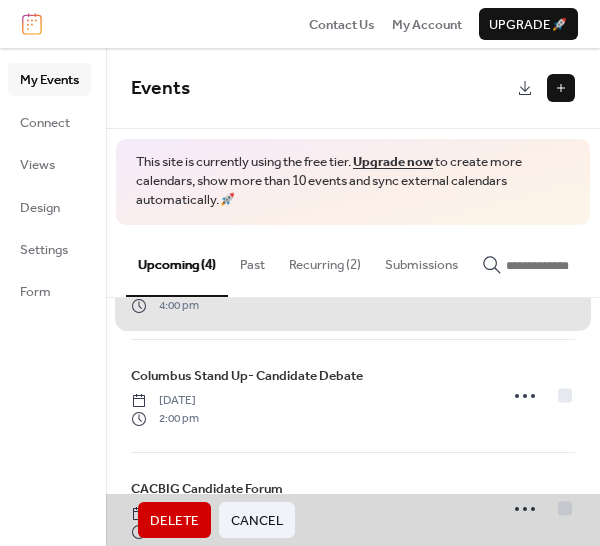 click on "Recurring (2)" at bounding box center (325, 260) 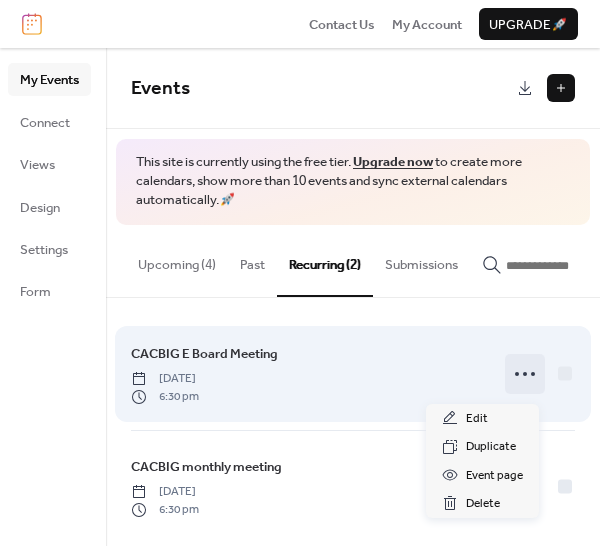 click 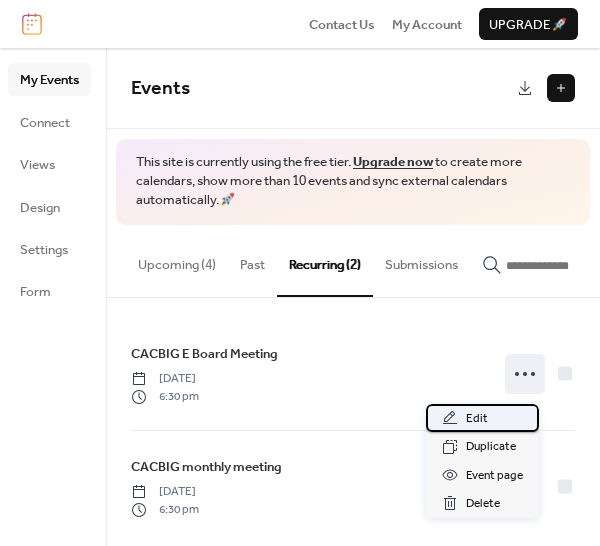 click on "Edit" at bounding box center [477, 419] 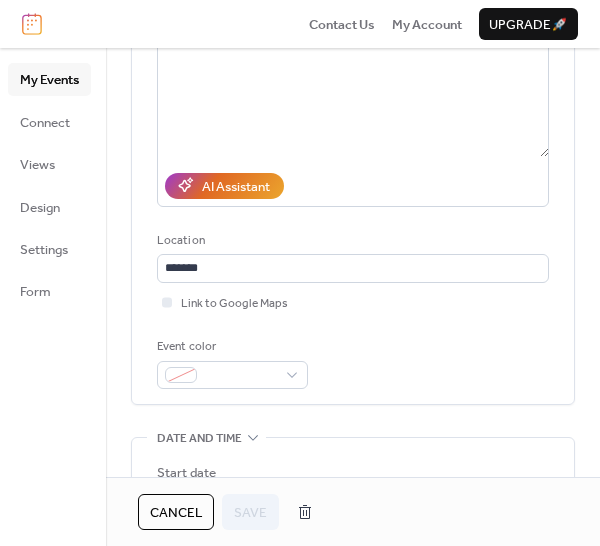 scroll, scrollTop: 245, scrollLeft: 0, axis: vertical 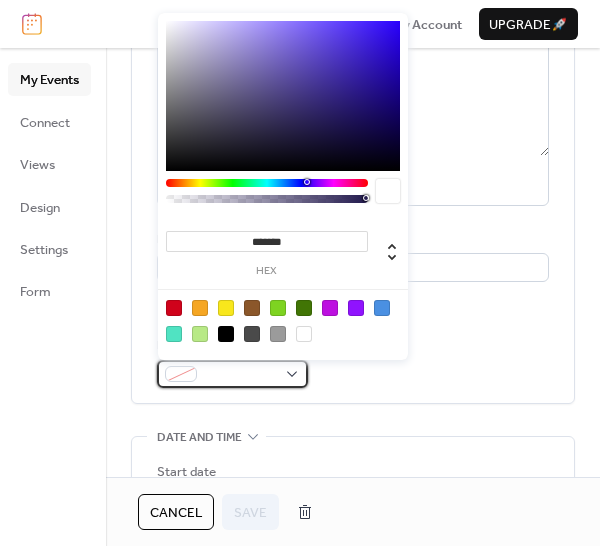 click at bounding box center [232, 374] 